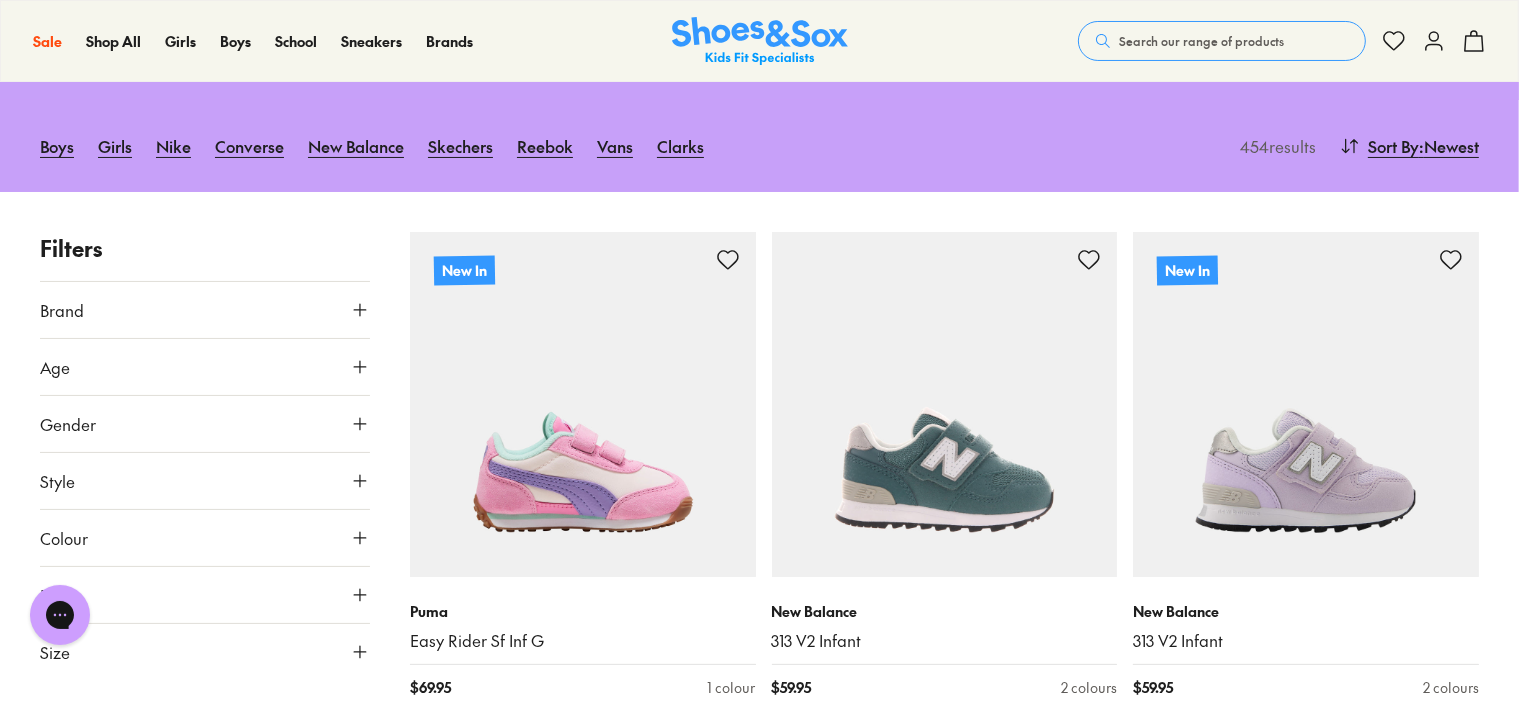 scroll, scrollTop: 0, scrollLeft: 0, axis: both 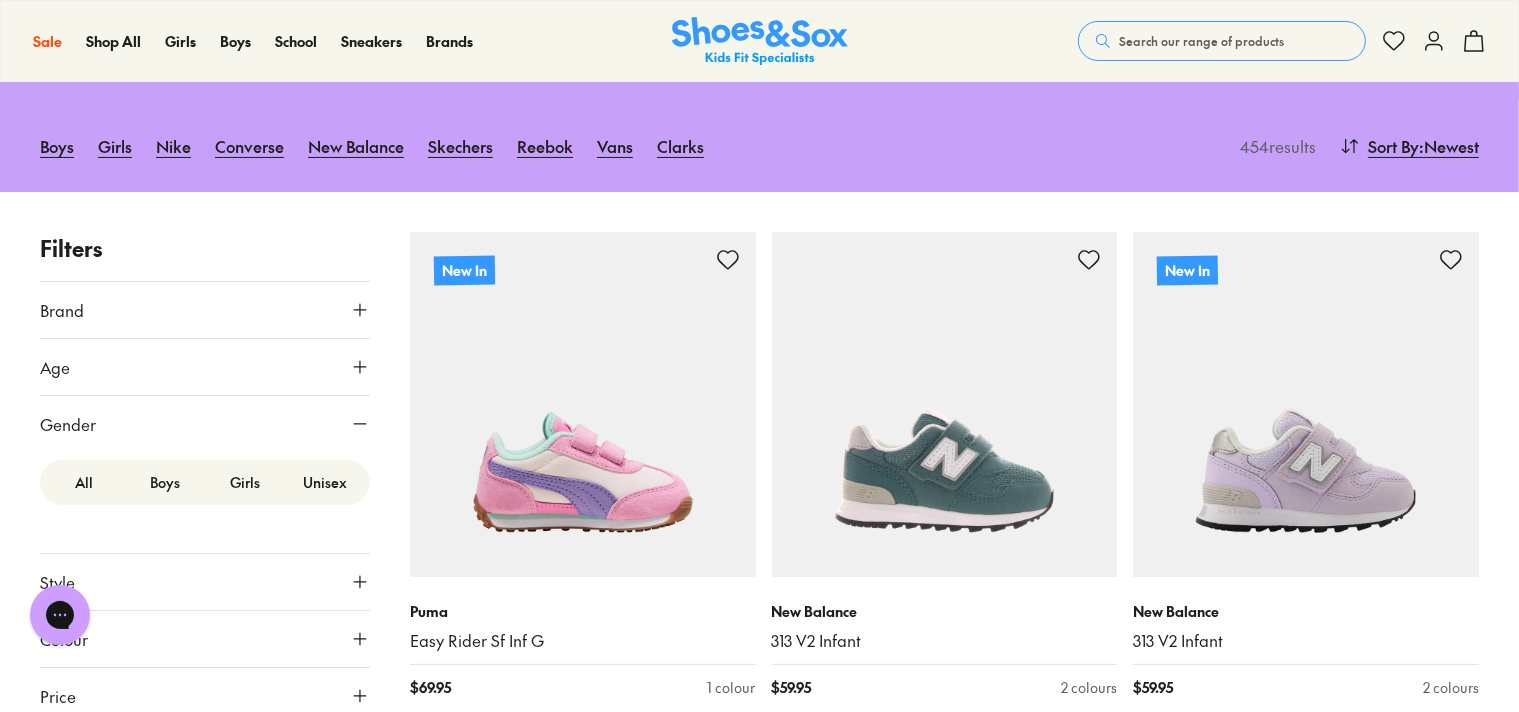 click on "Boys" at bounding box center [164, 482] 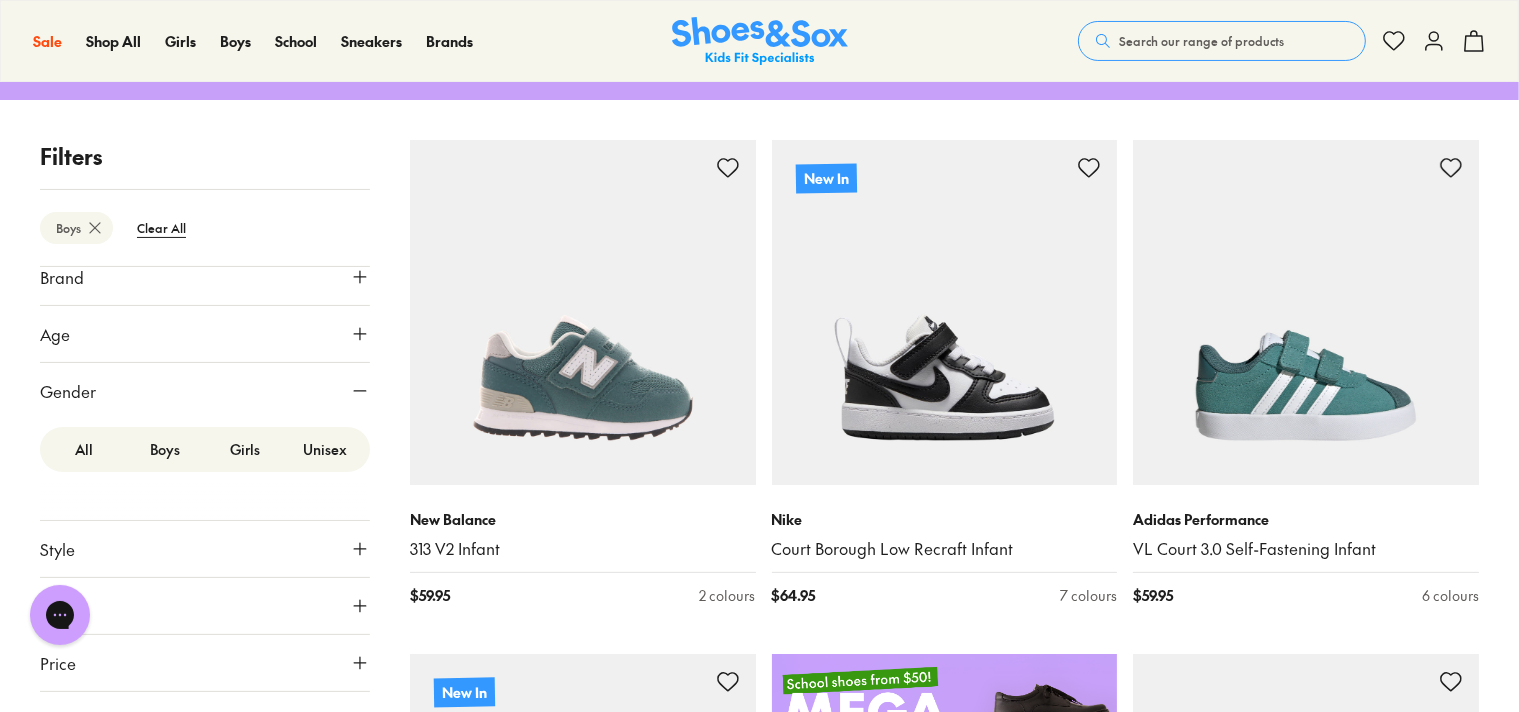 scroll, scrollTop: 24, scrollLeft: 0, axis: vertical 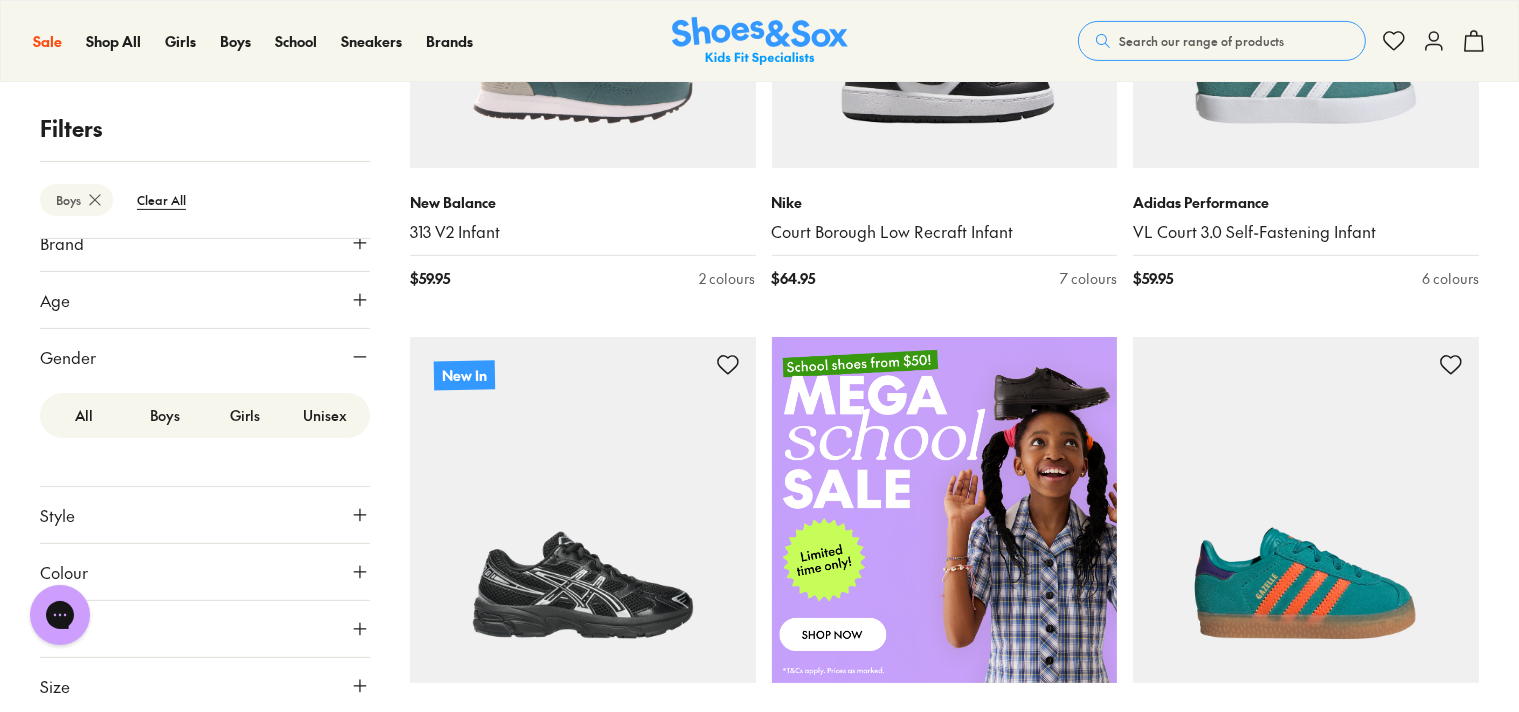 click 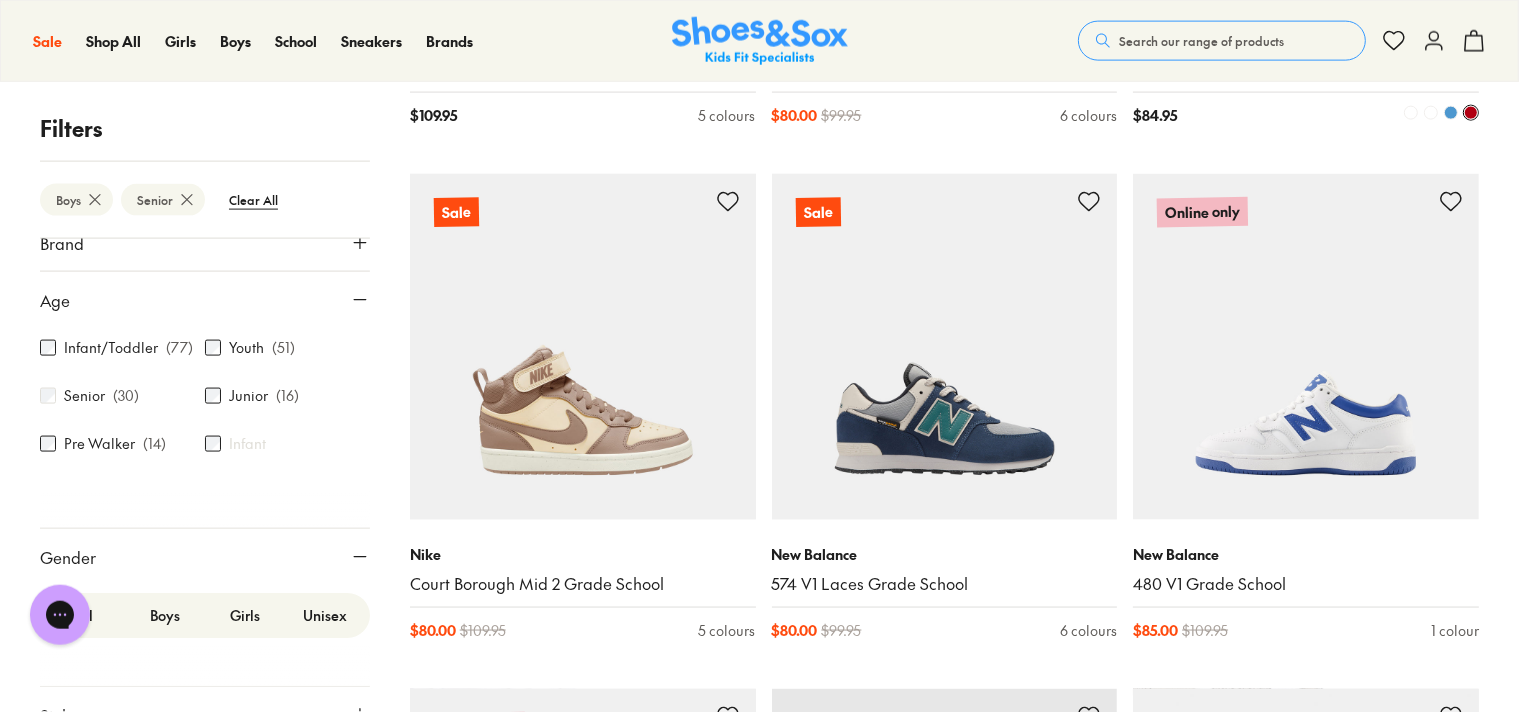 scroll, scrollTop: 2851, scrollLeft: 0, axis: vertical 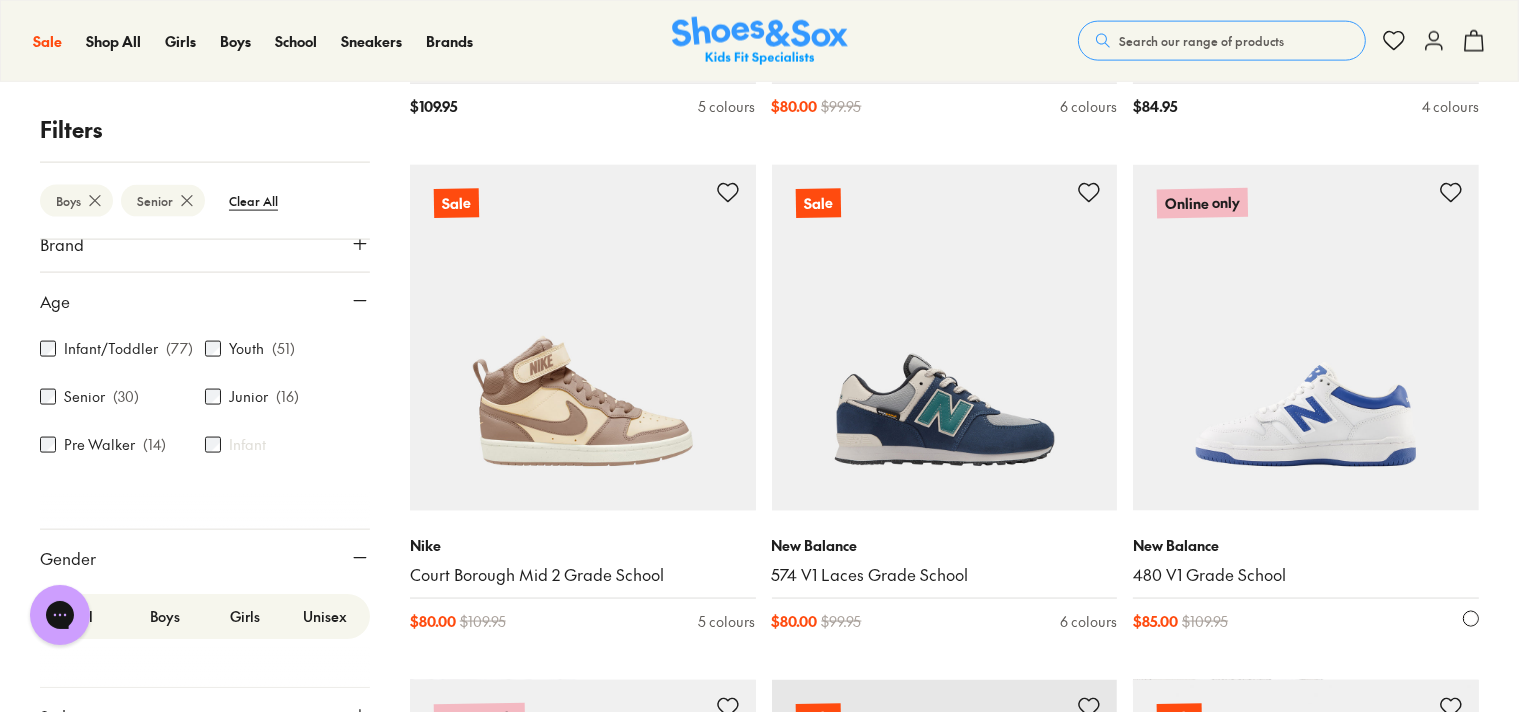 click at bounding box center (1306, 338) 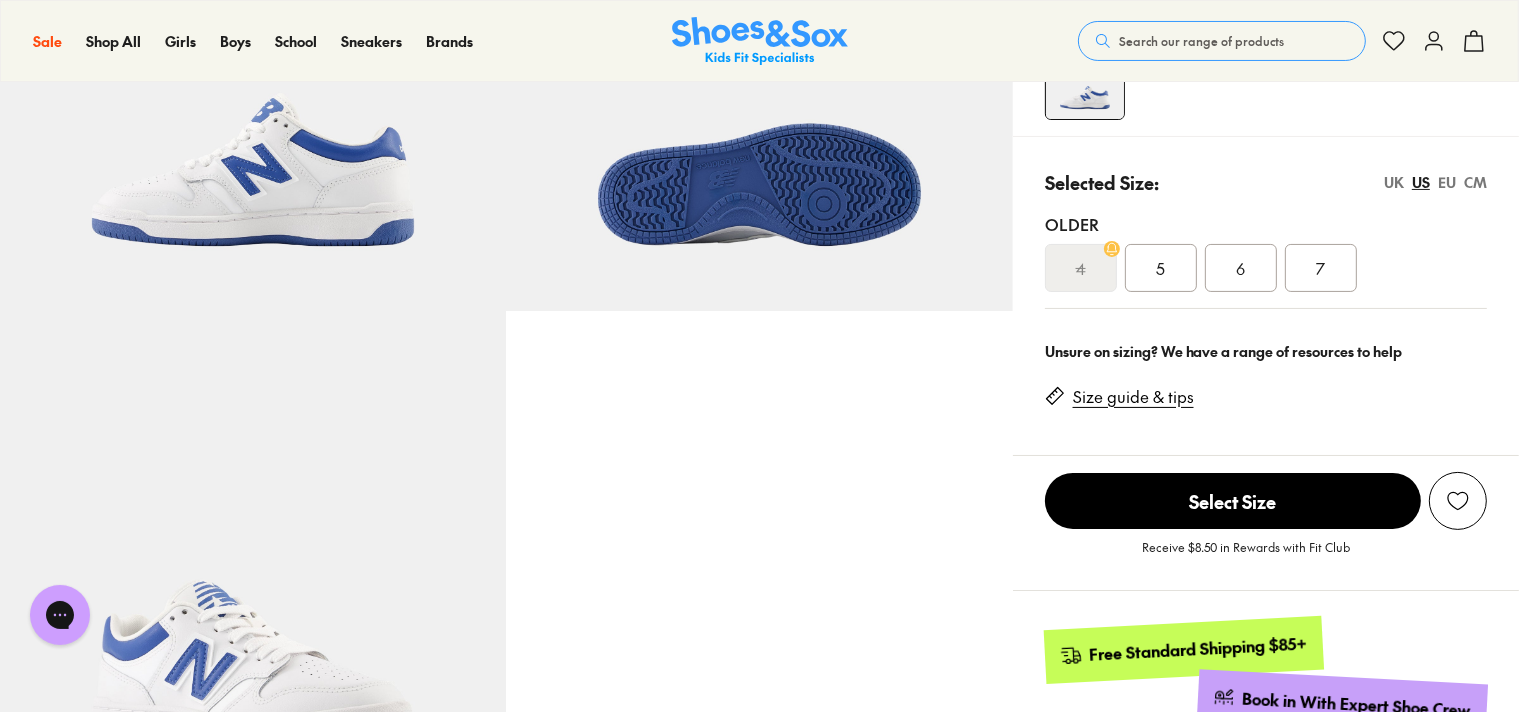 scroll, scrollTop: 0, scrollLeft: 0, axis: both 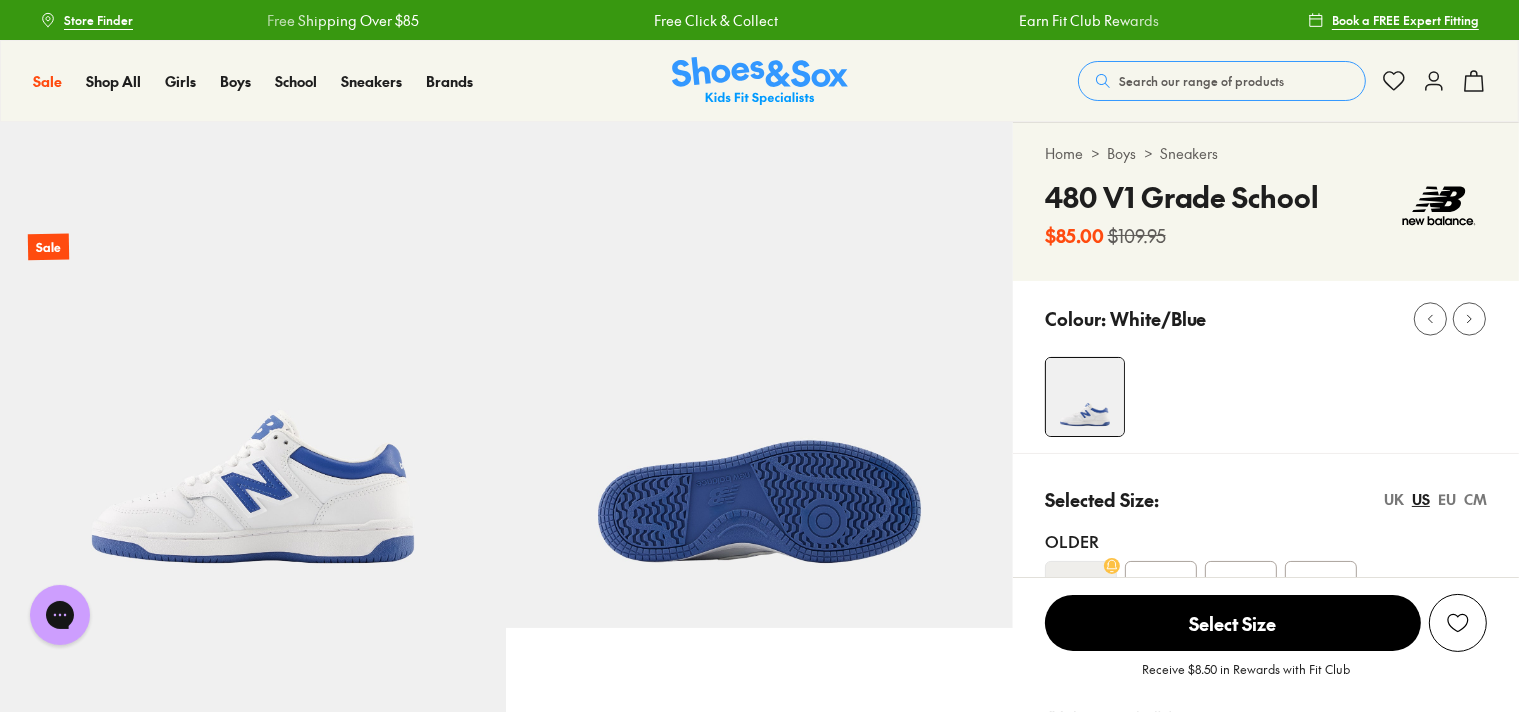 click 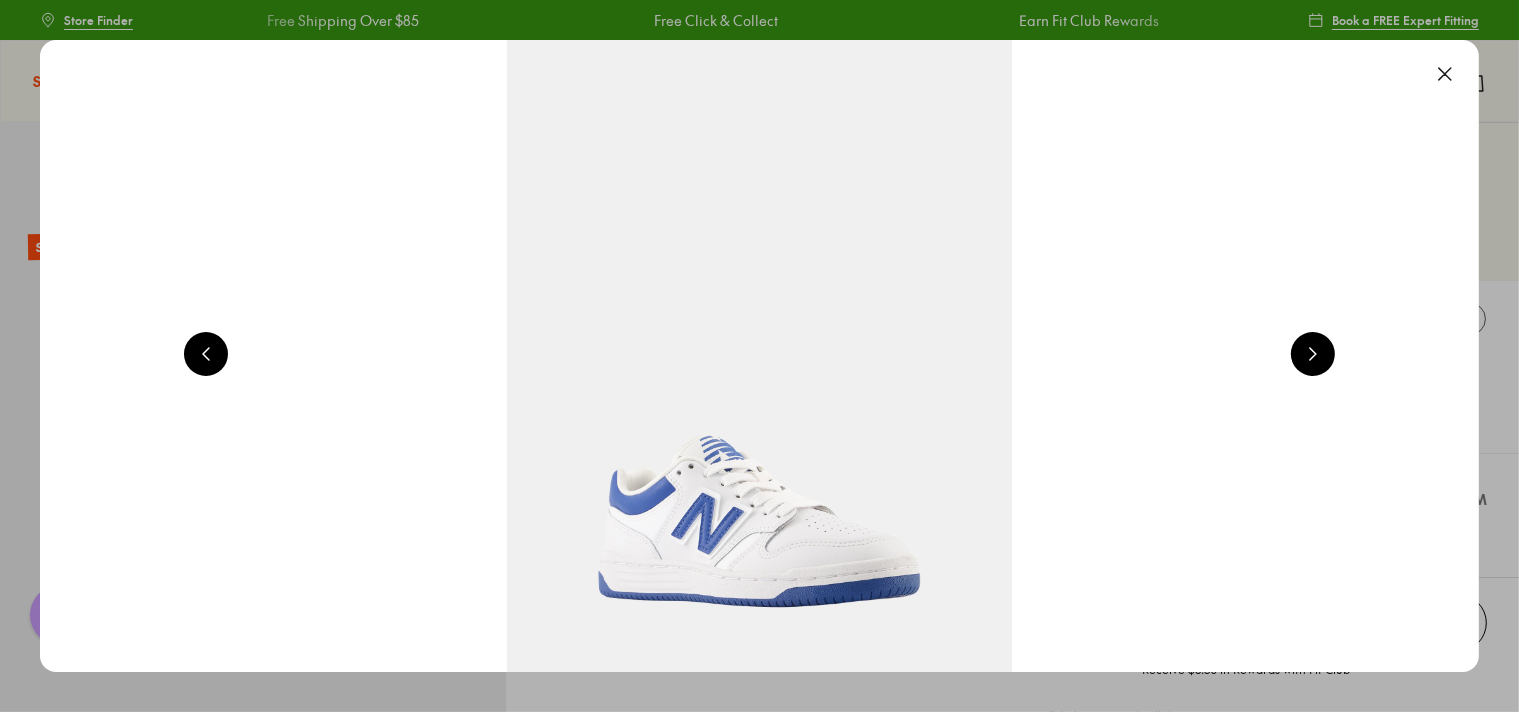 scroll, scrollTop: 0, scrollLeft: 1456, axis: horizontal 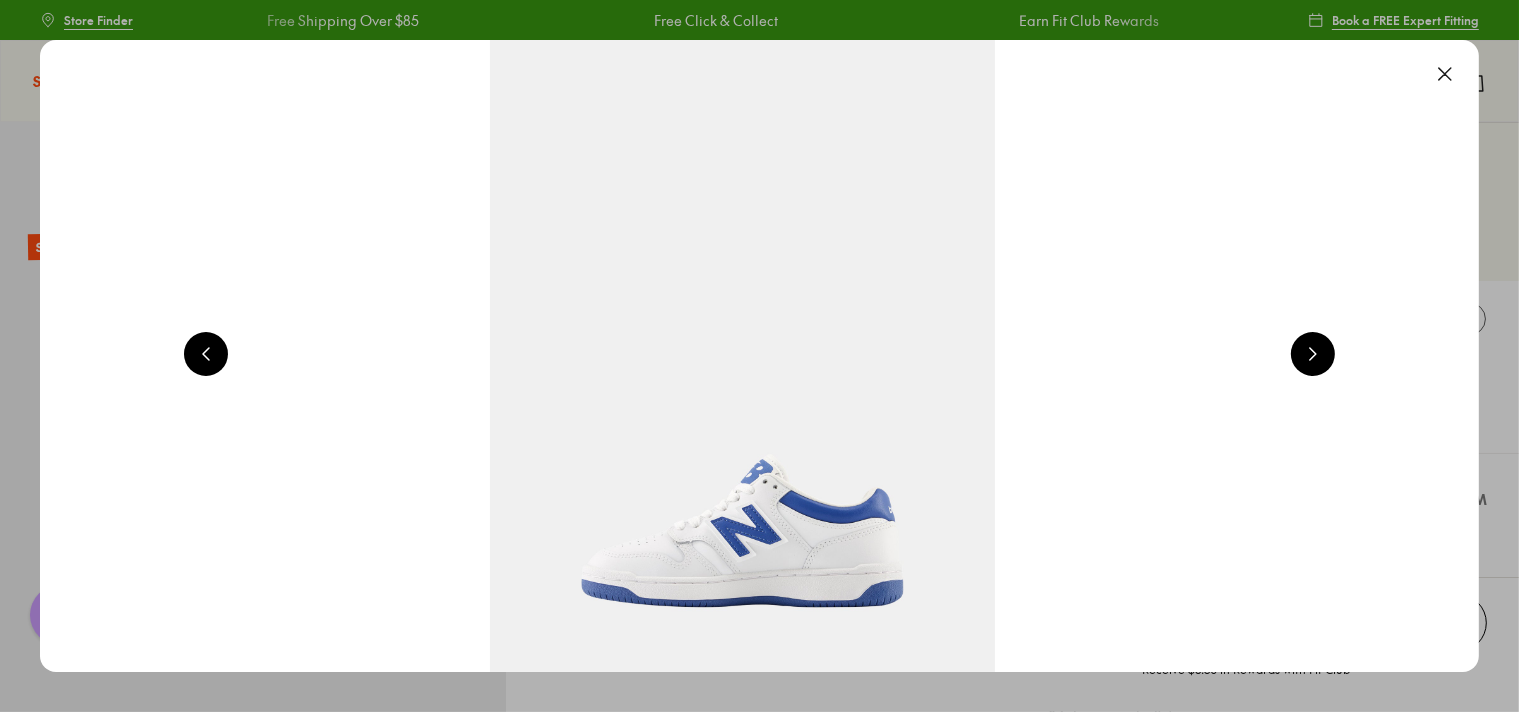 click at bounding box center [1313, 354] 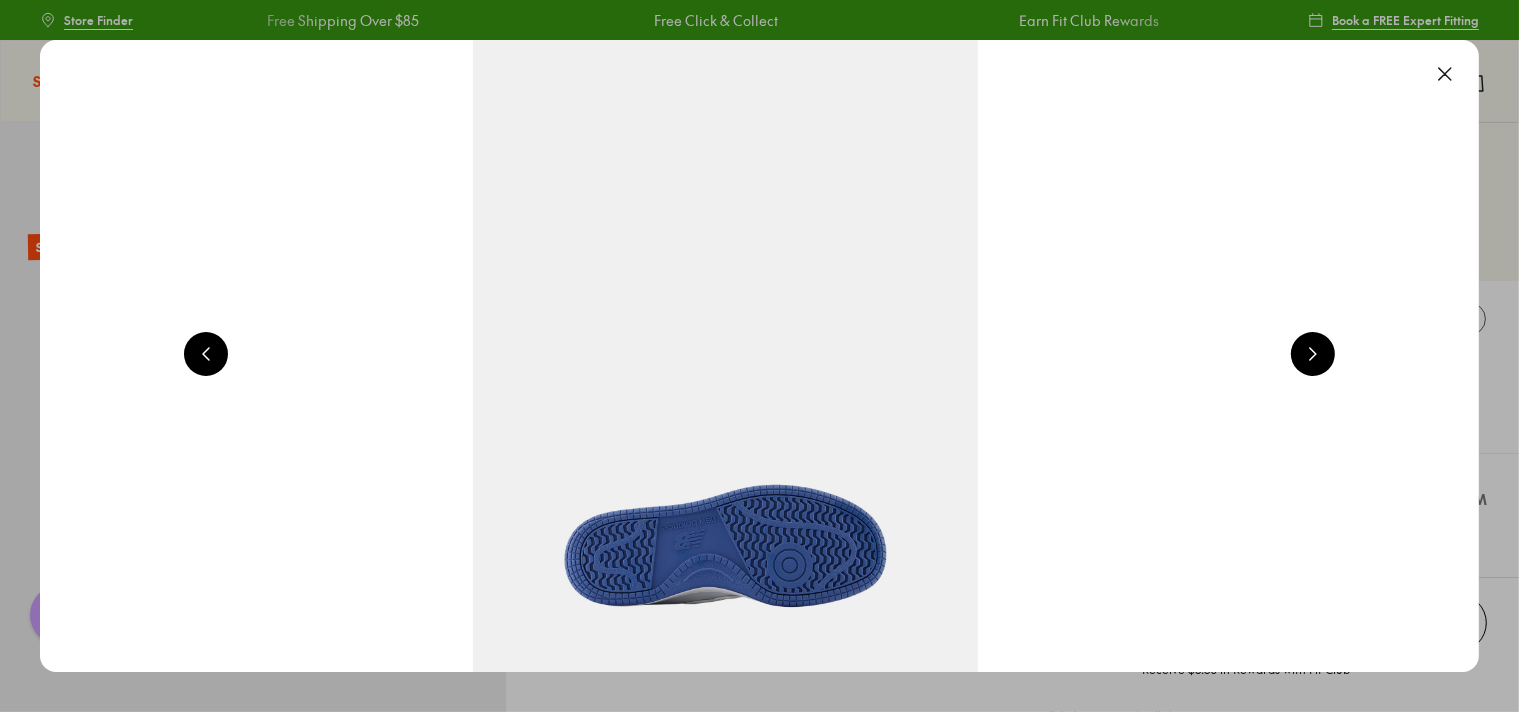 click at bounding box center (1313, 354) 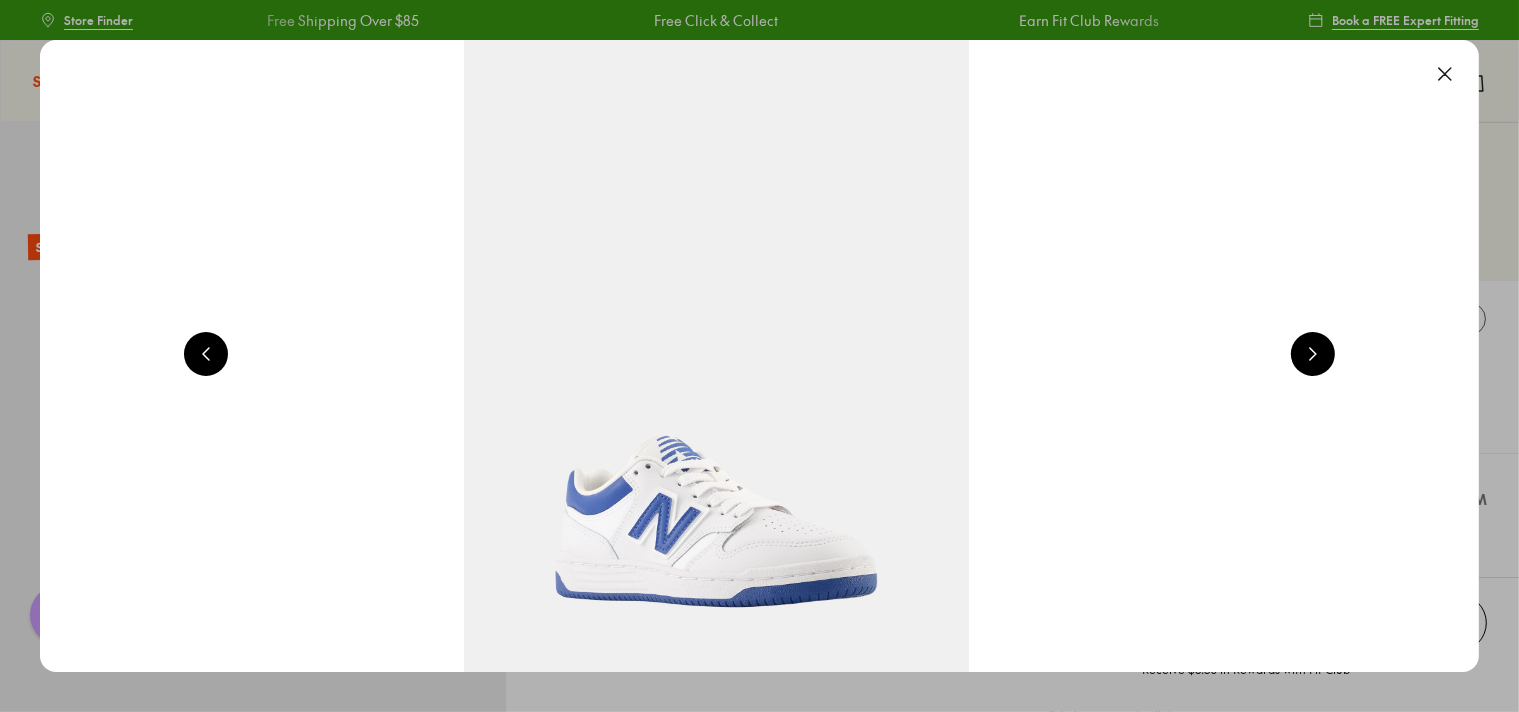 scroll, scrollTop: 0, scrollLeft: 4368, axis: horizontal 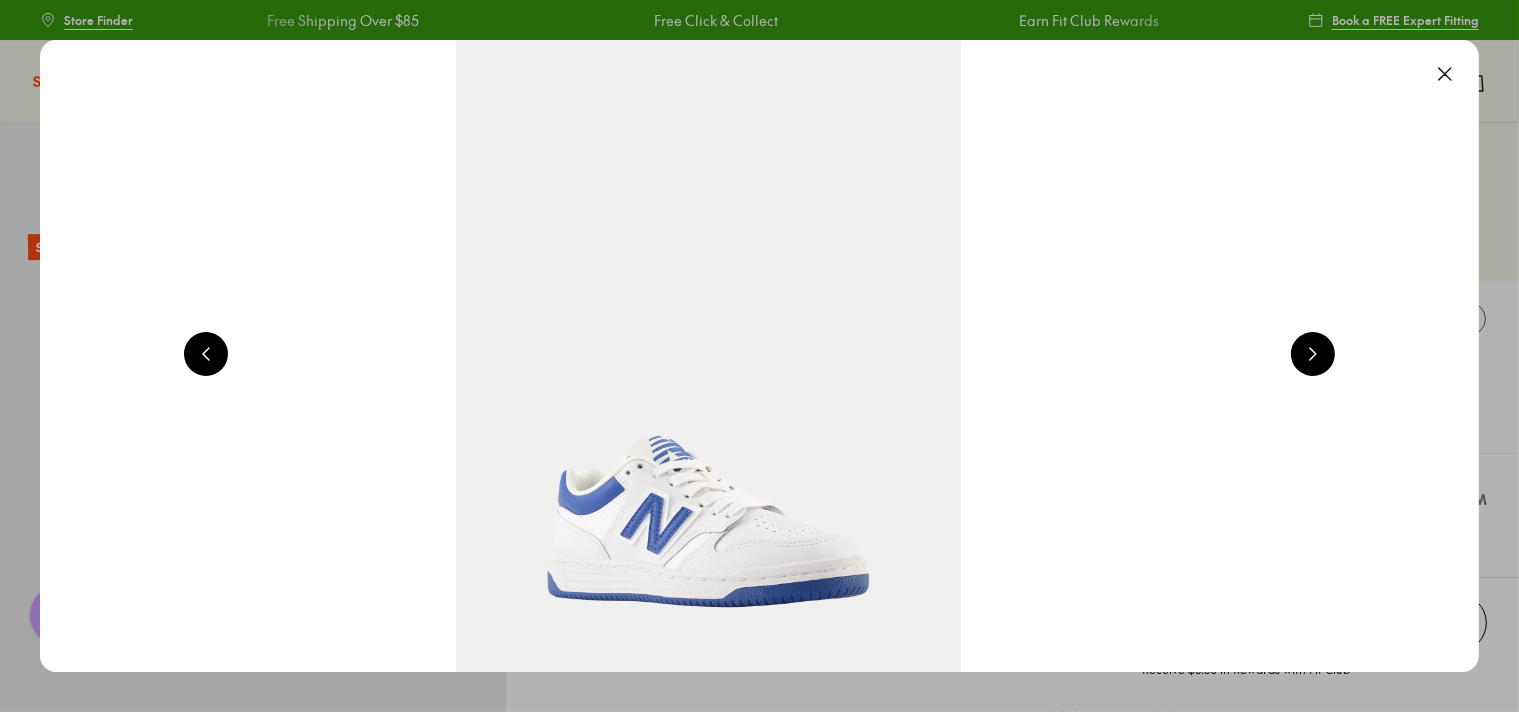 click at bounding box center (1313, 354) 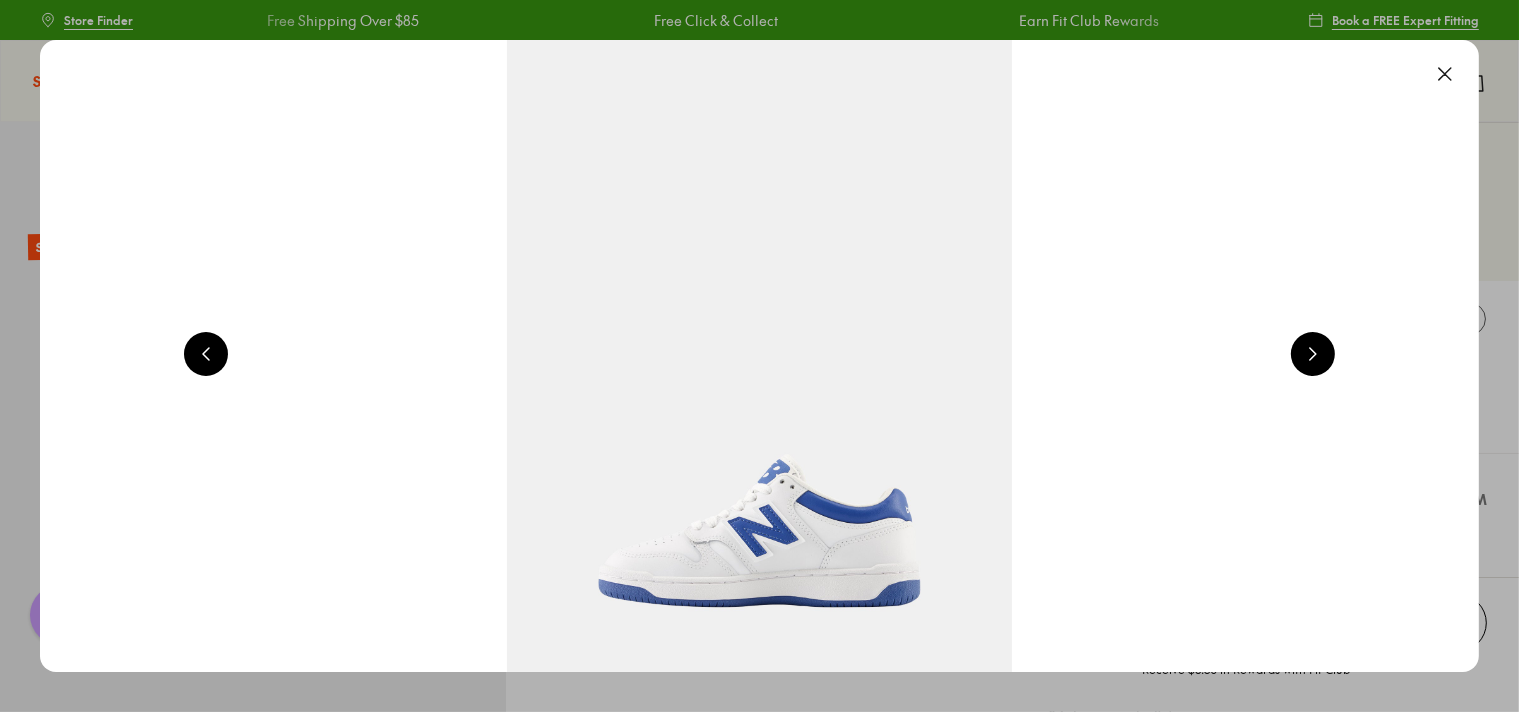 scroll, scrollTop: 0, scrollLeft: 1456, axis: horizontal 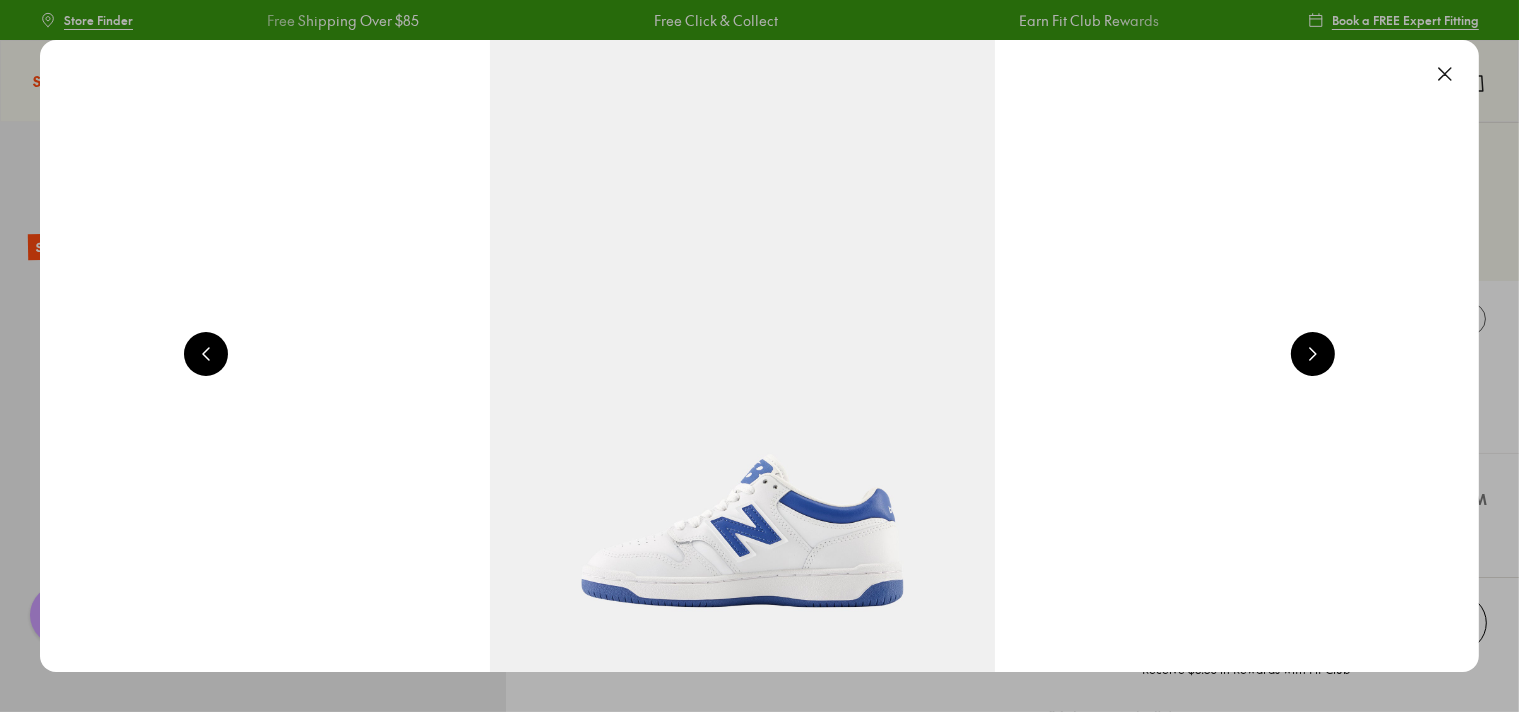 click at bounding box center (1445, 74) 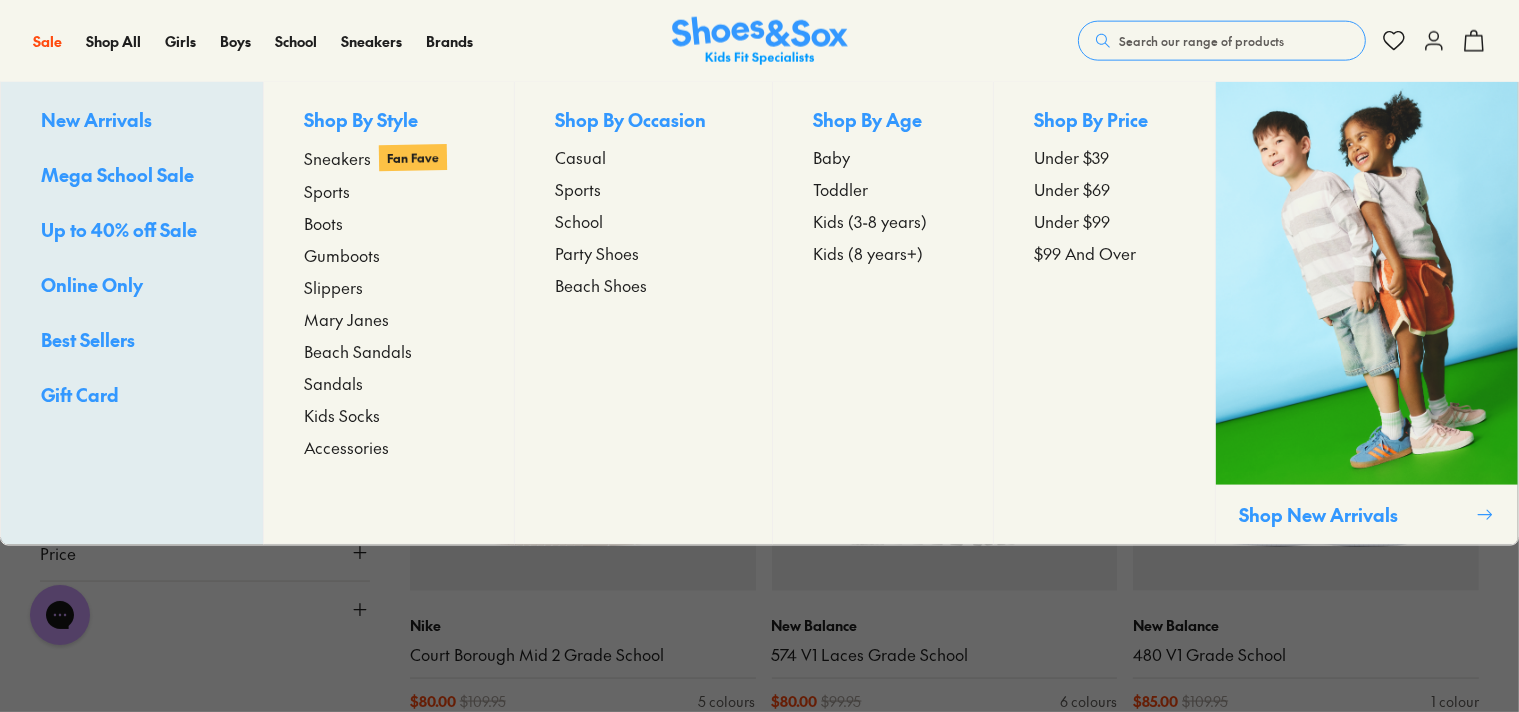 scroll, scrollTop: 0, scrollLeft: 0, axis: both 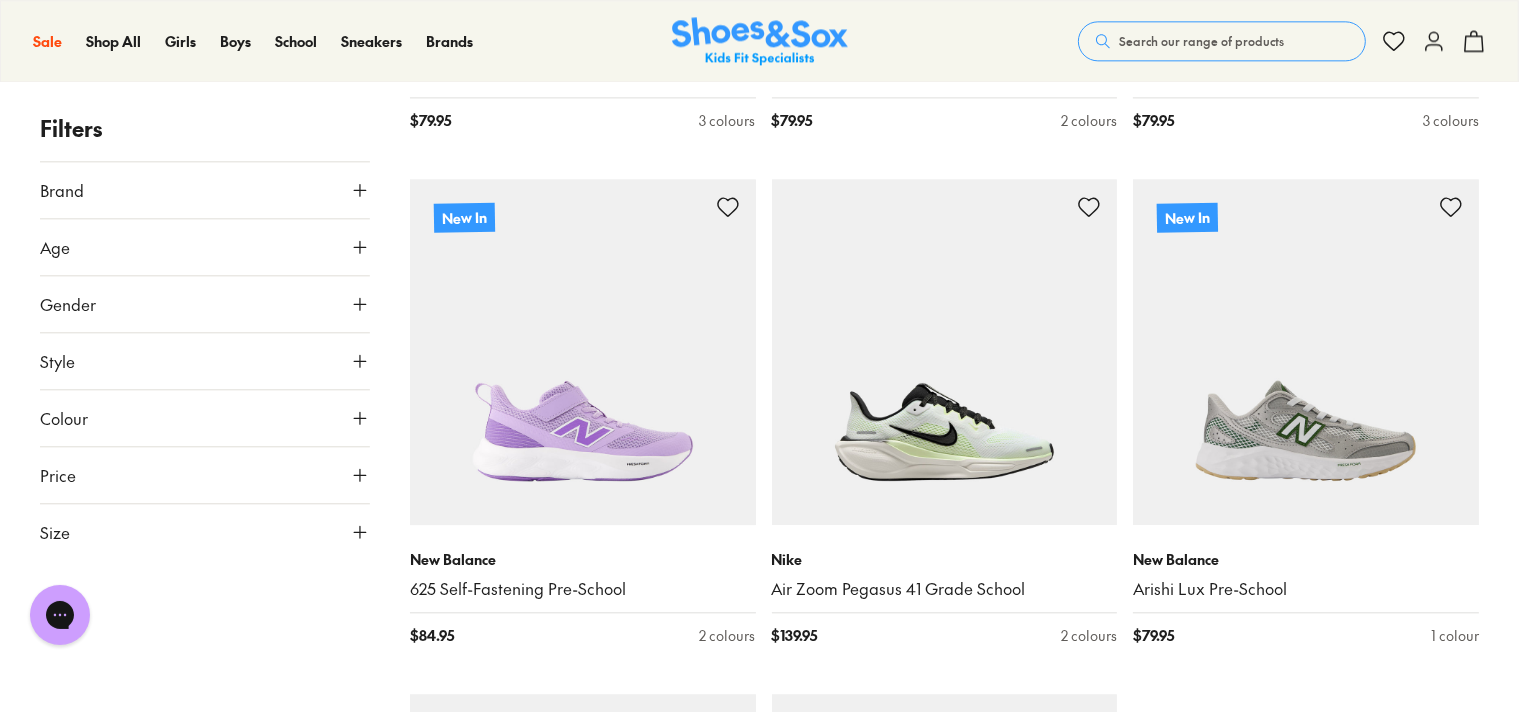 click 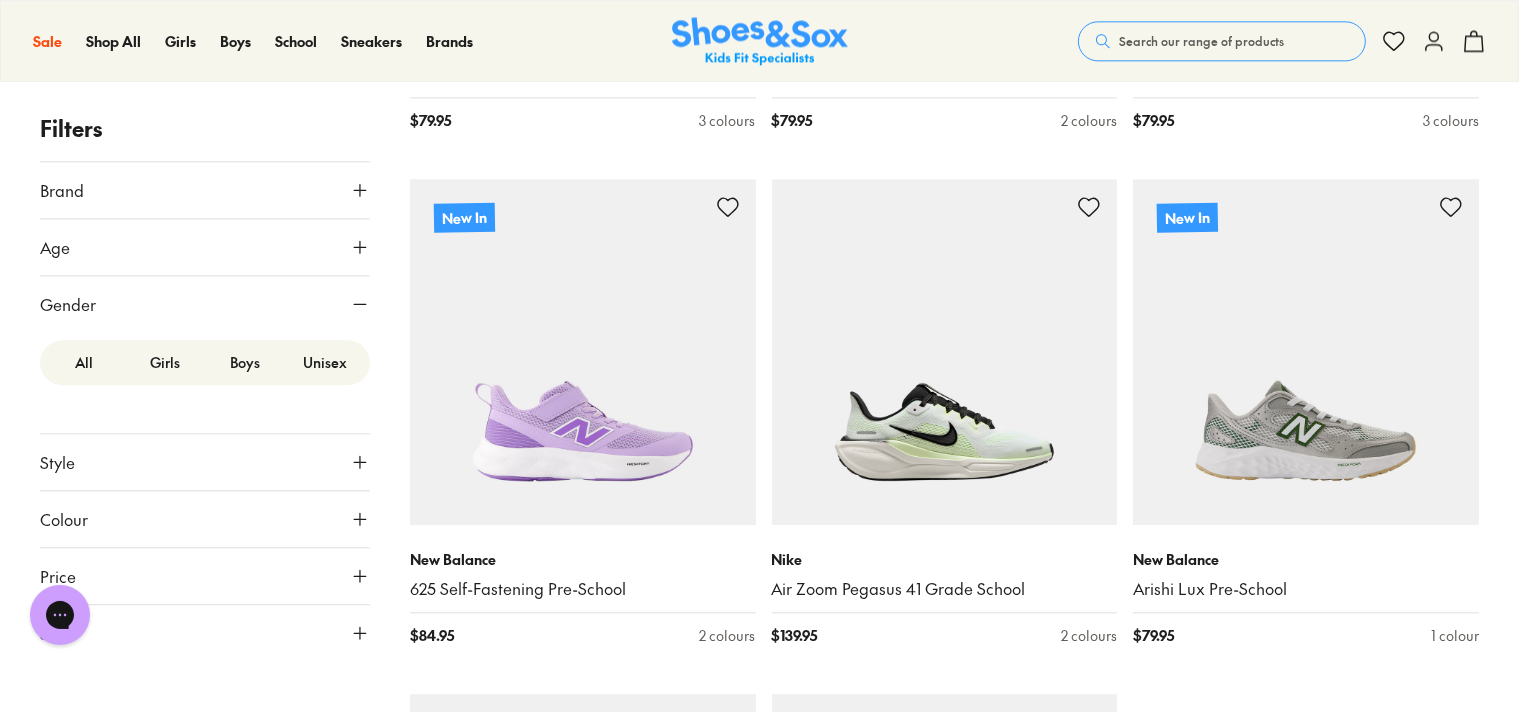 click on "Boys" at bounding box center [245, 362] 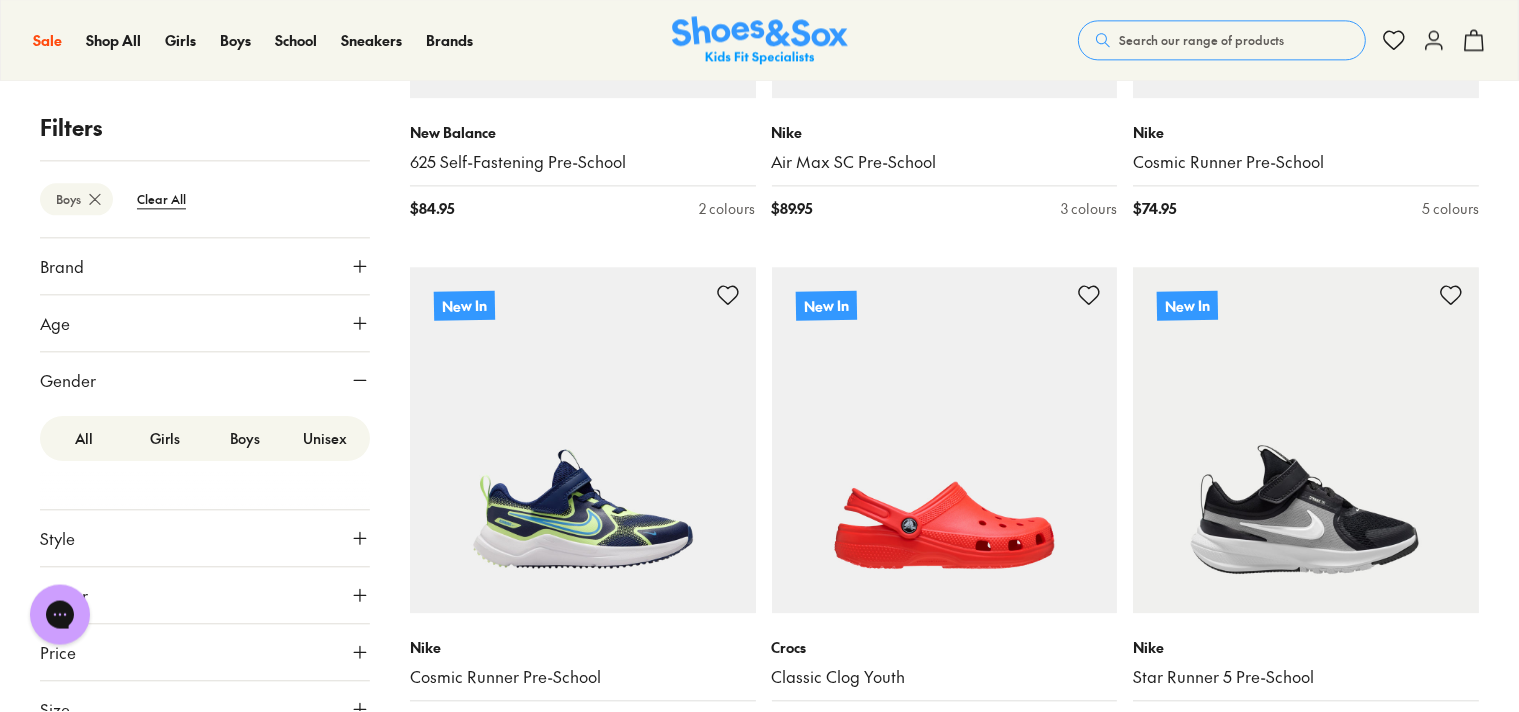 scroll, scrollTop: 5068, scrollLeft: 0, axis: vertical 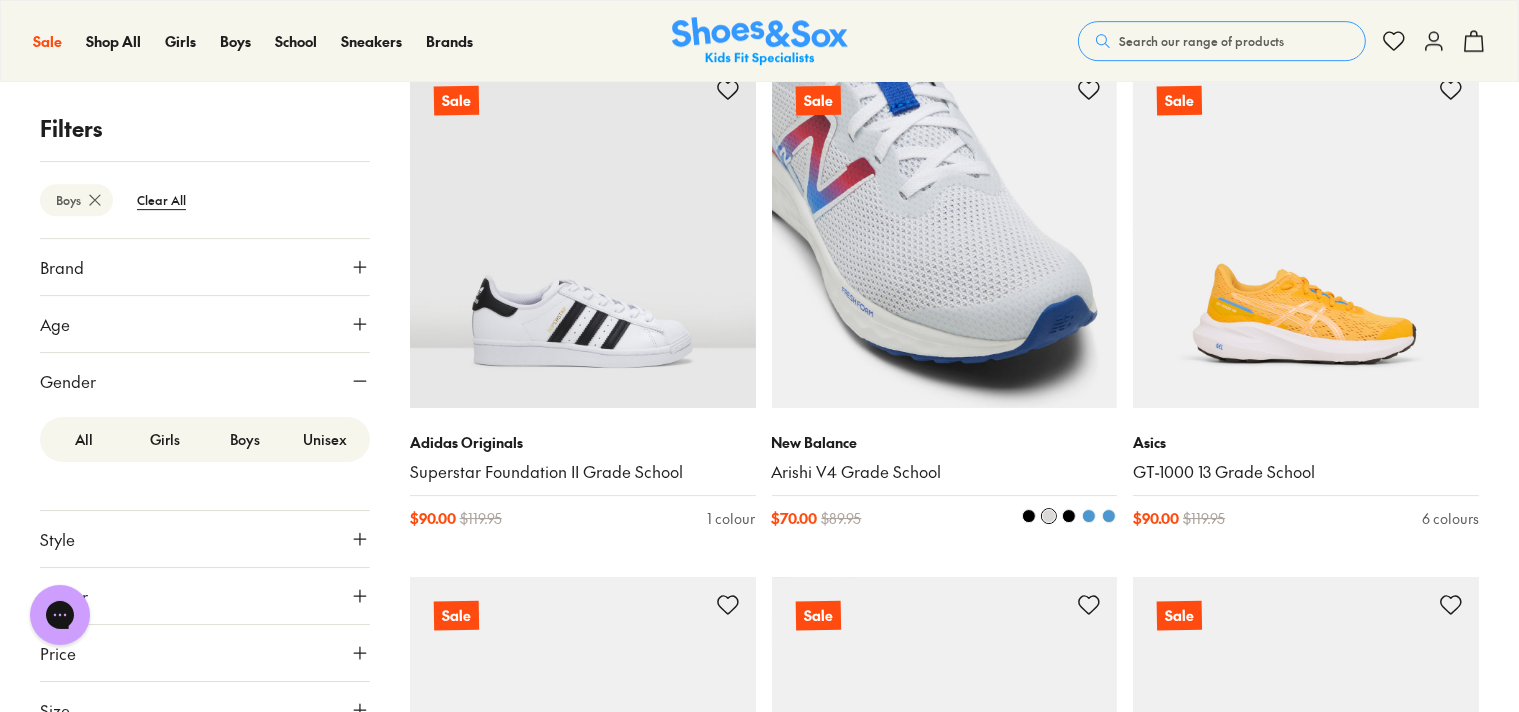 click at bounding box center (945, 235) 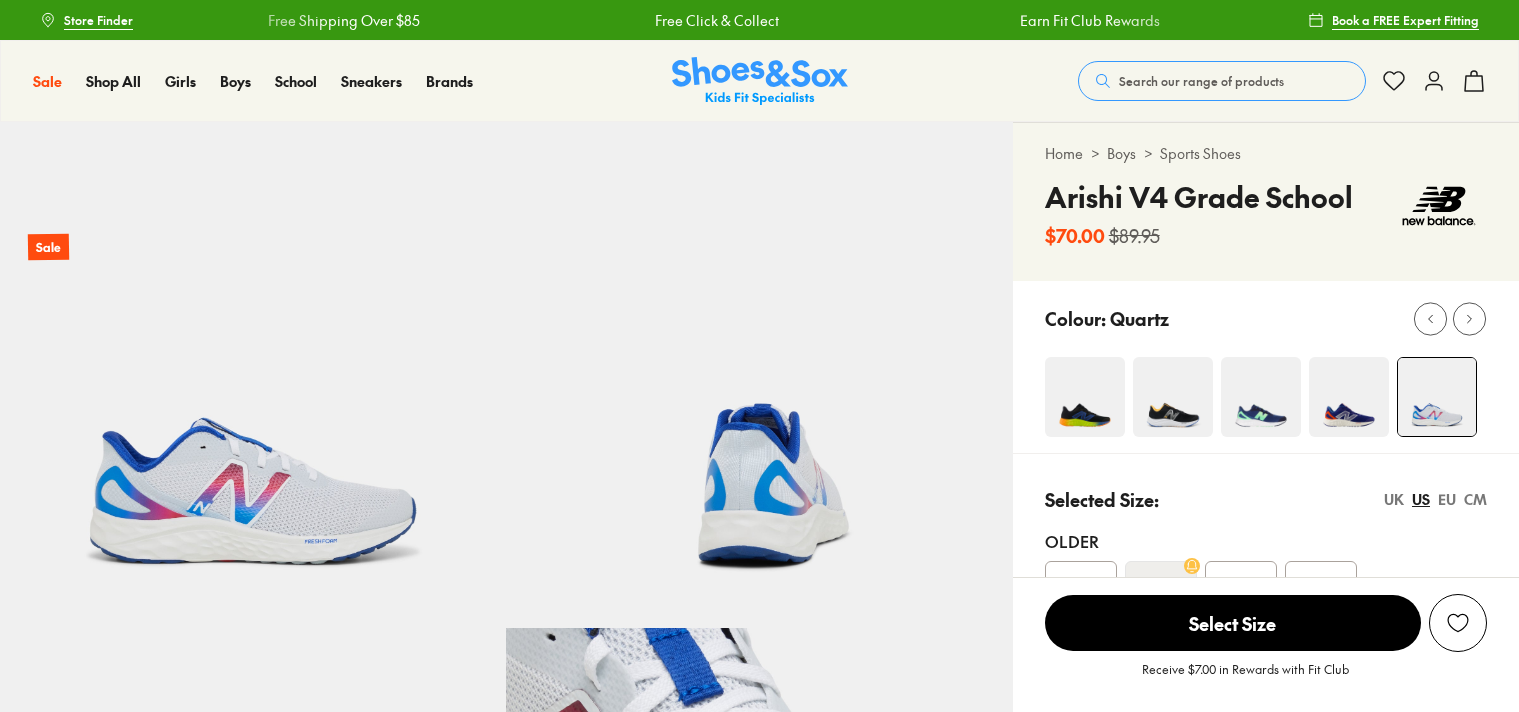 scroll, scrollTop: 317, scrollLeft: 0, axis: vertical 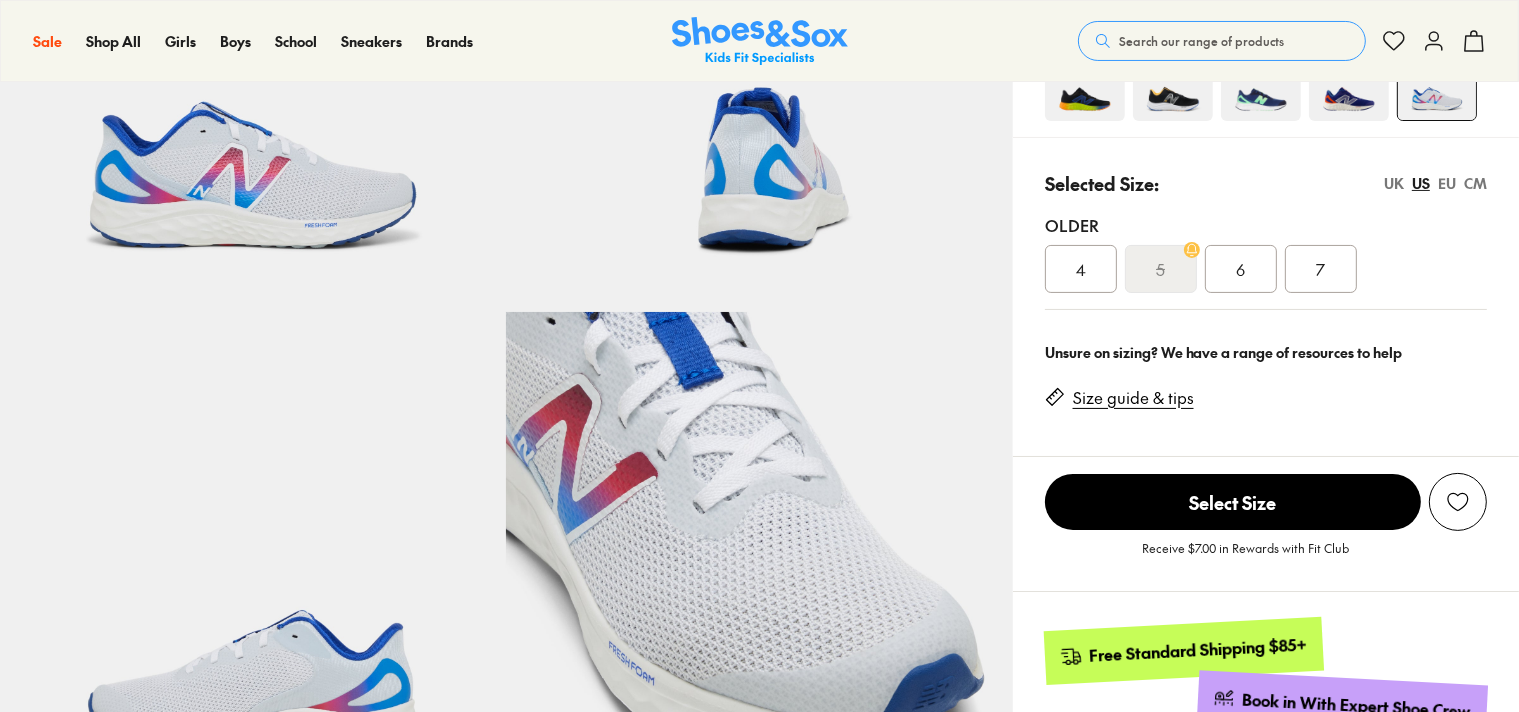 click on "4" at bounding box center (1081, 269) 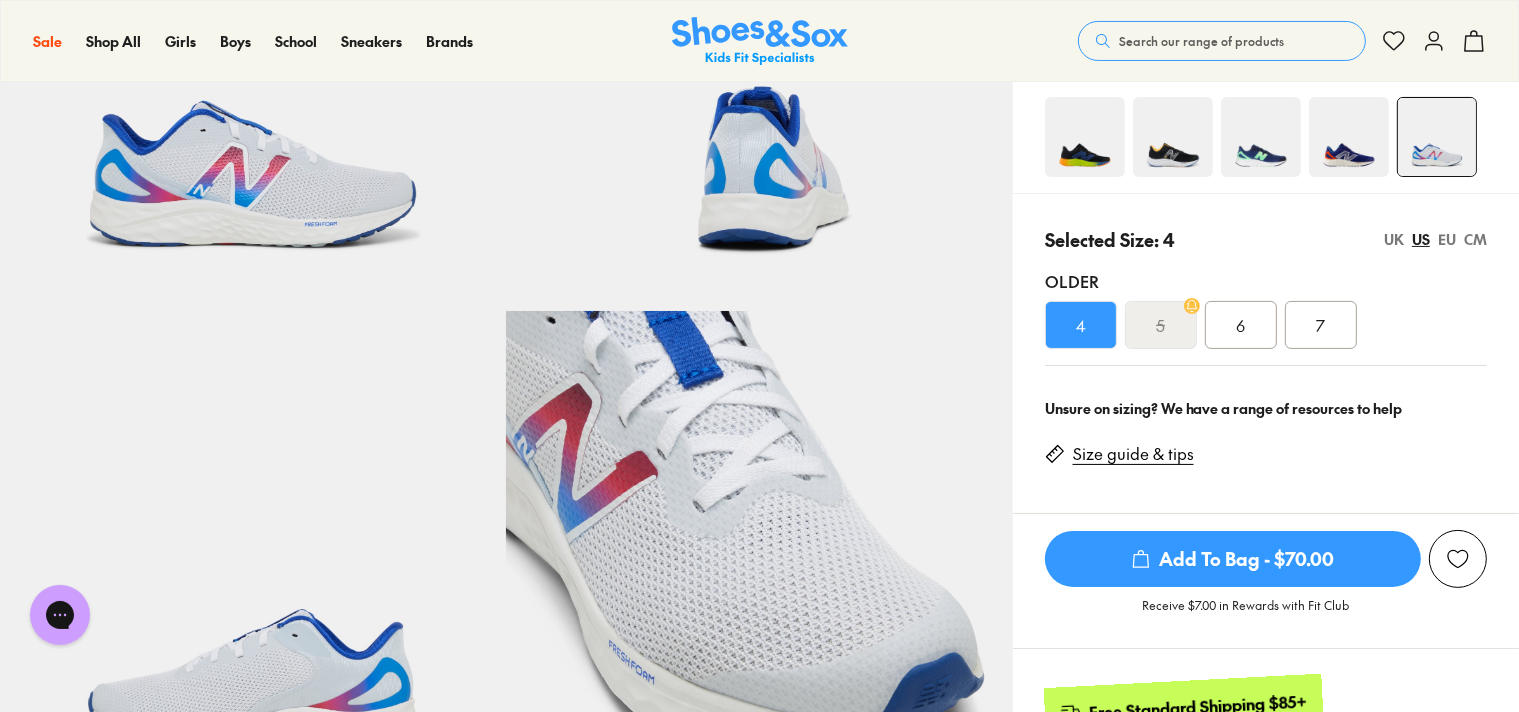 scroll, scrollTop: 0, scrollLeft: 0, axis: both 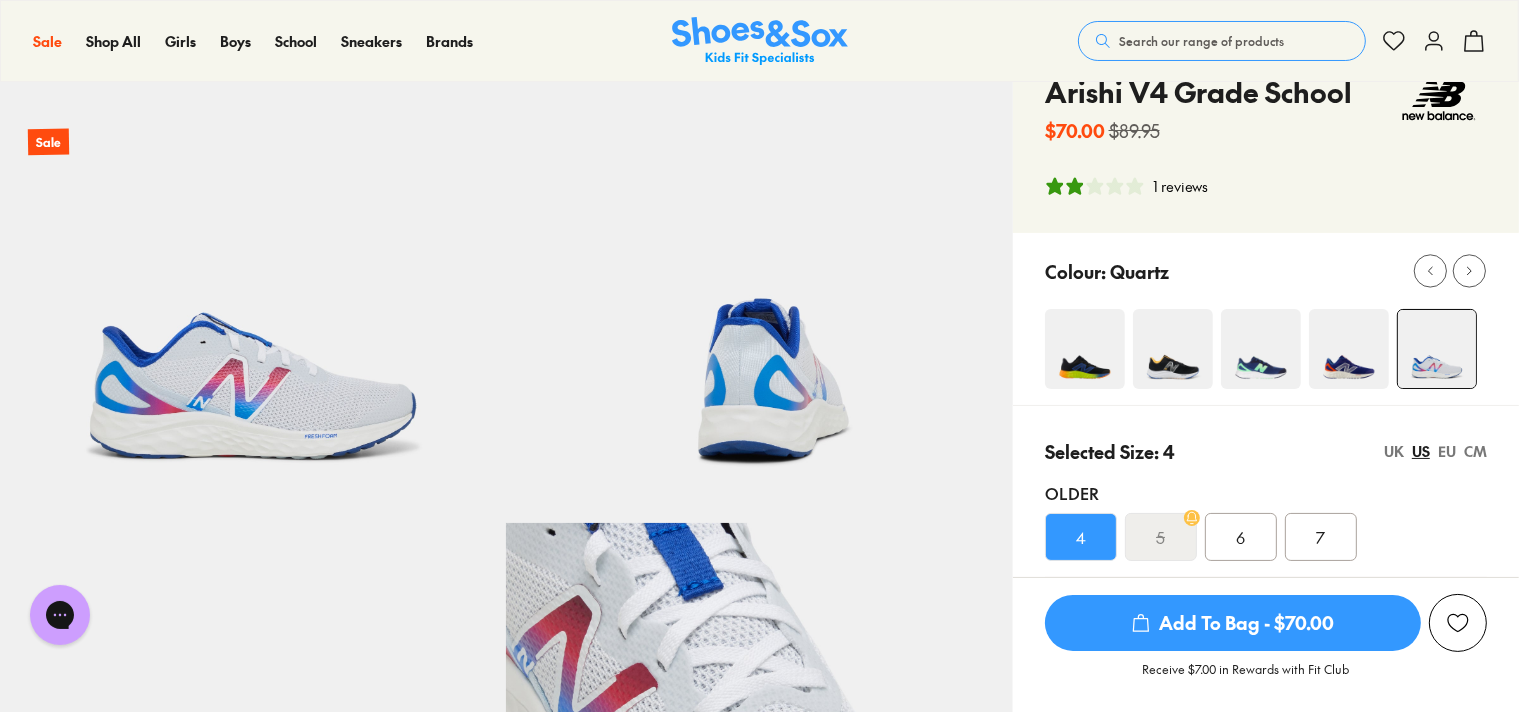 click at bounding box center [1085, 349] 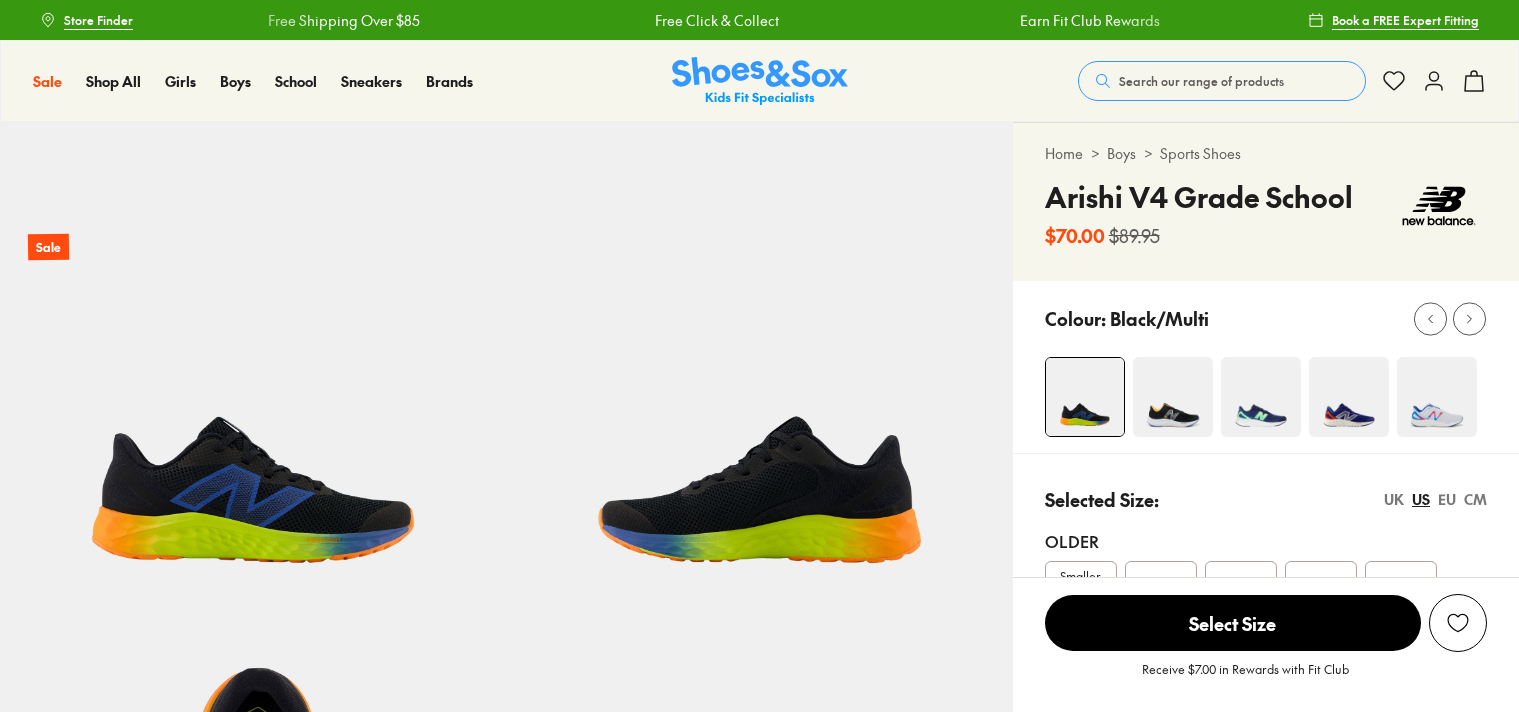 scroll, scrollTop: 0, scrollLeft: 0, axis: both 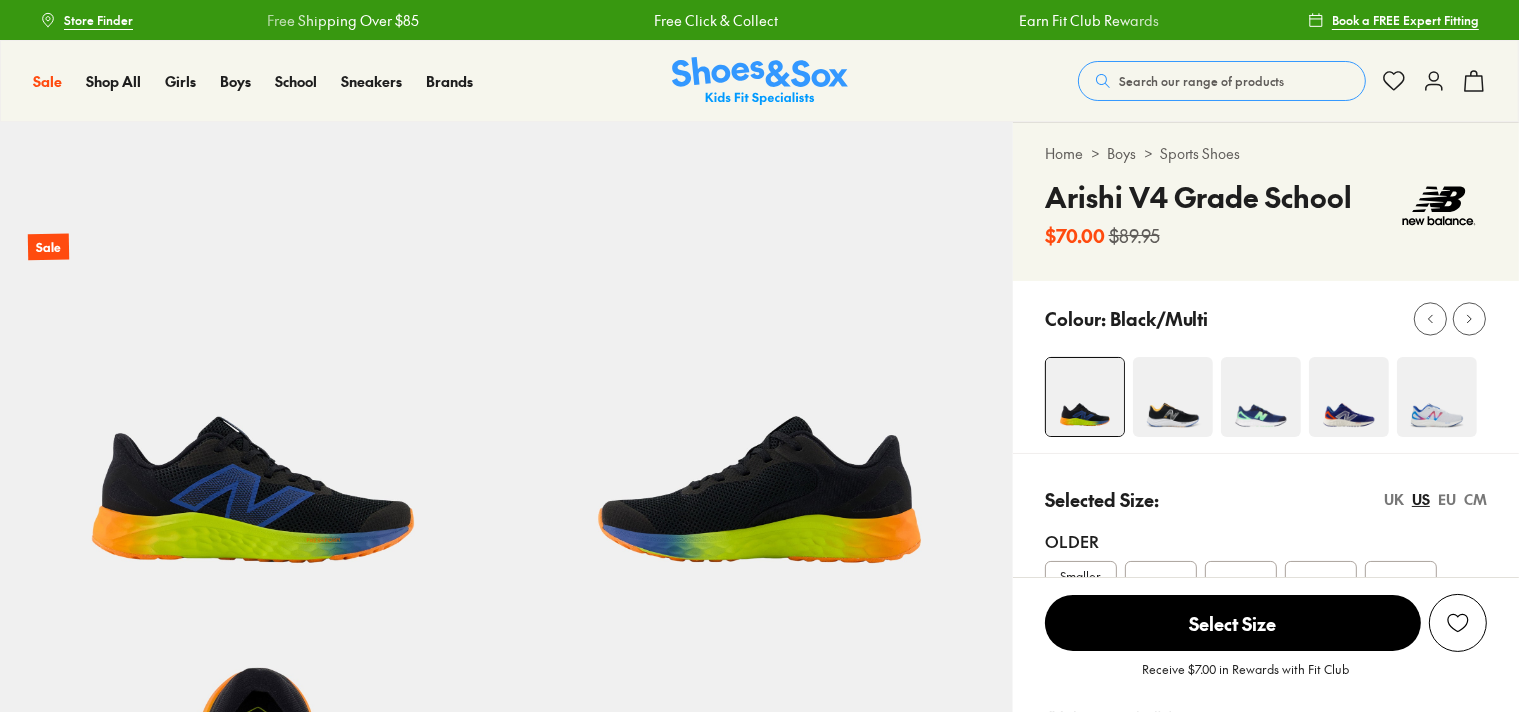 click at bounding box center (1173, 397) 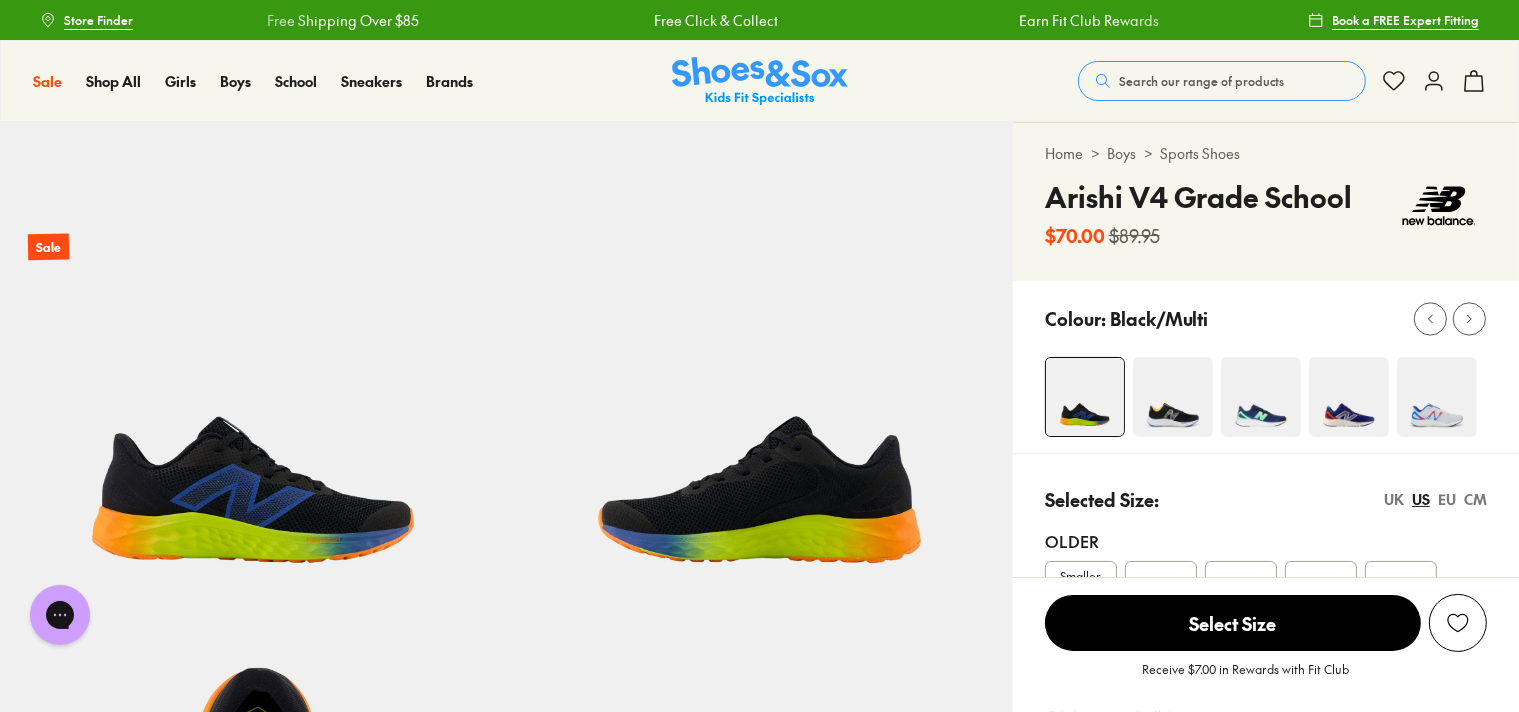 scroll, scrollTop: 0, scrollLeft: 0, axis: both 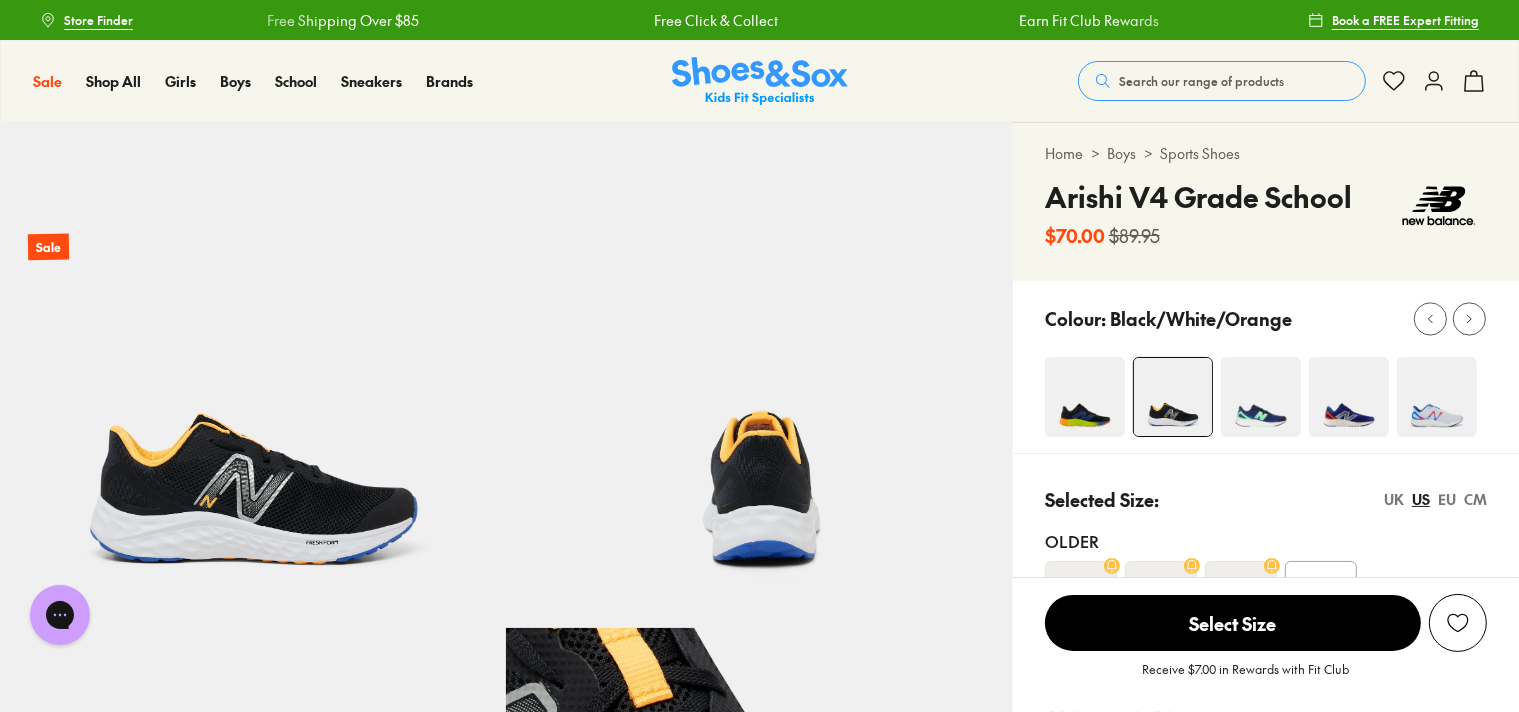 select on "*" 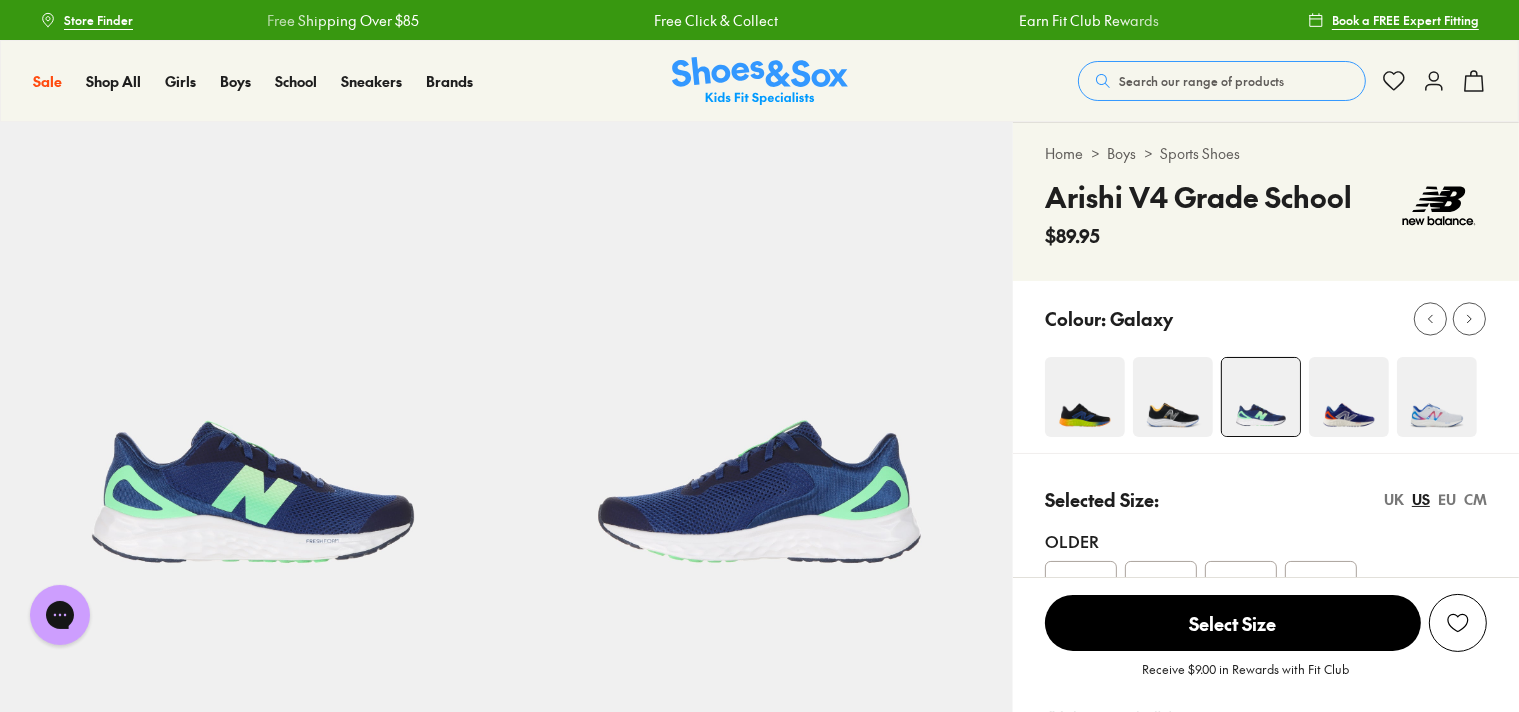 scroll, scrollTop: 0, scrollLeft: 0, axis: both 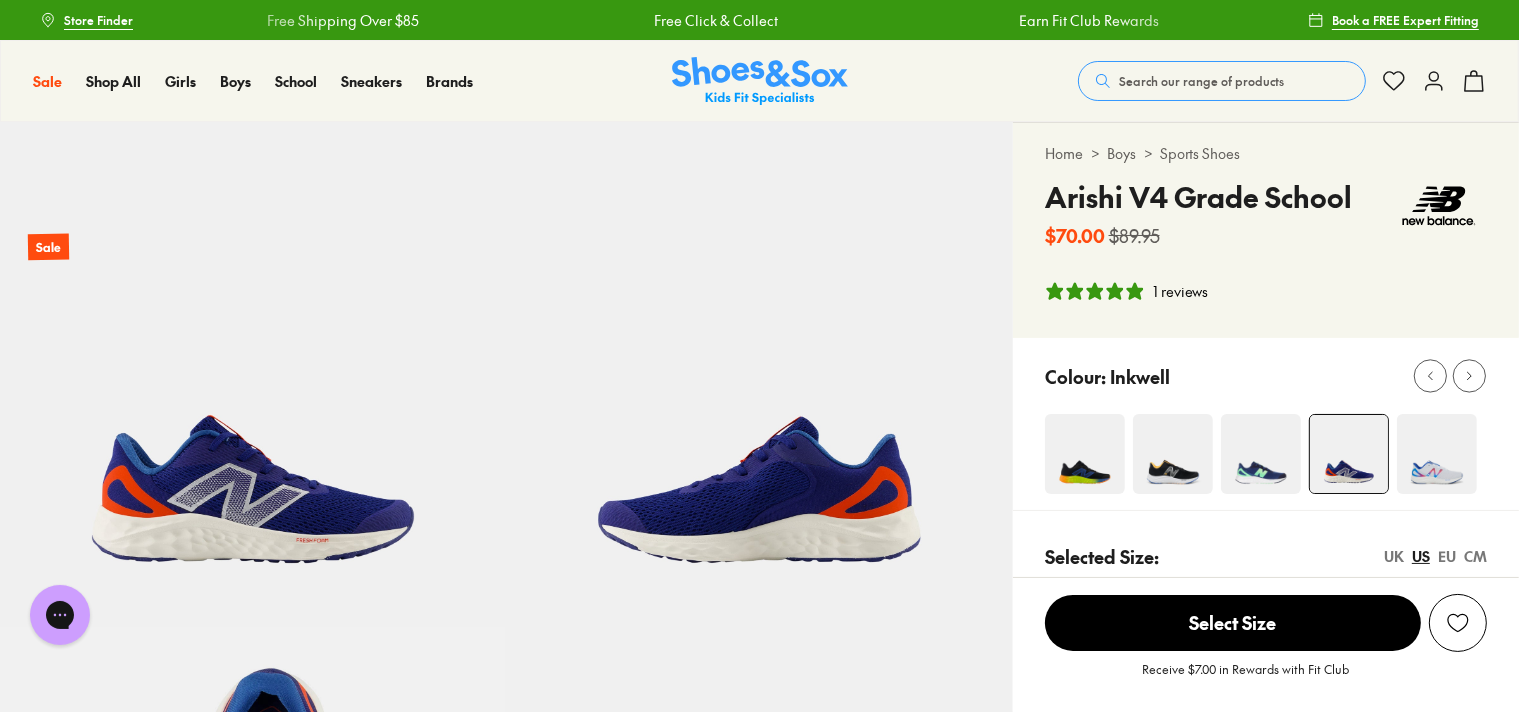 select on "*" 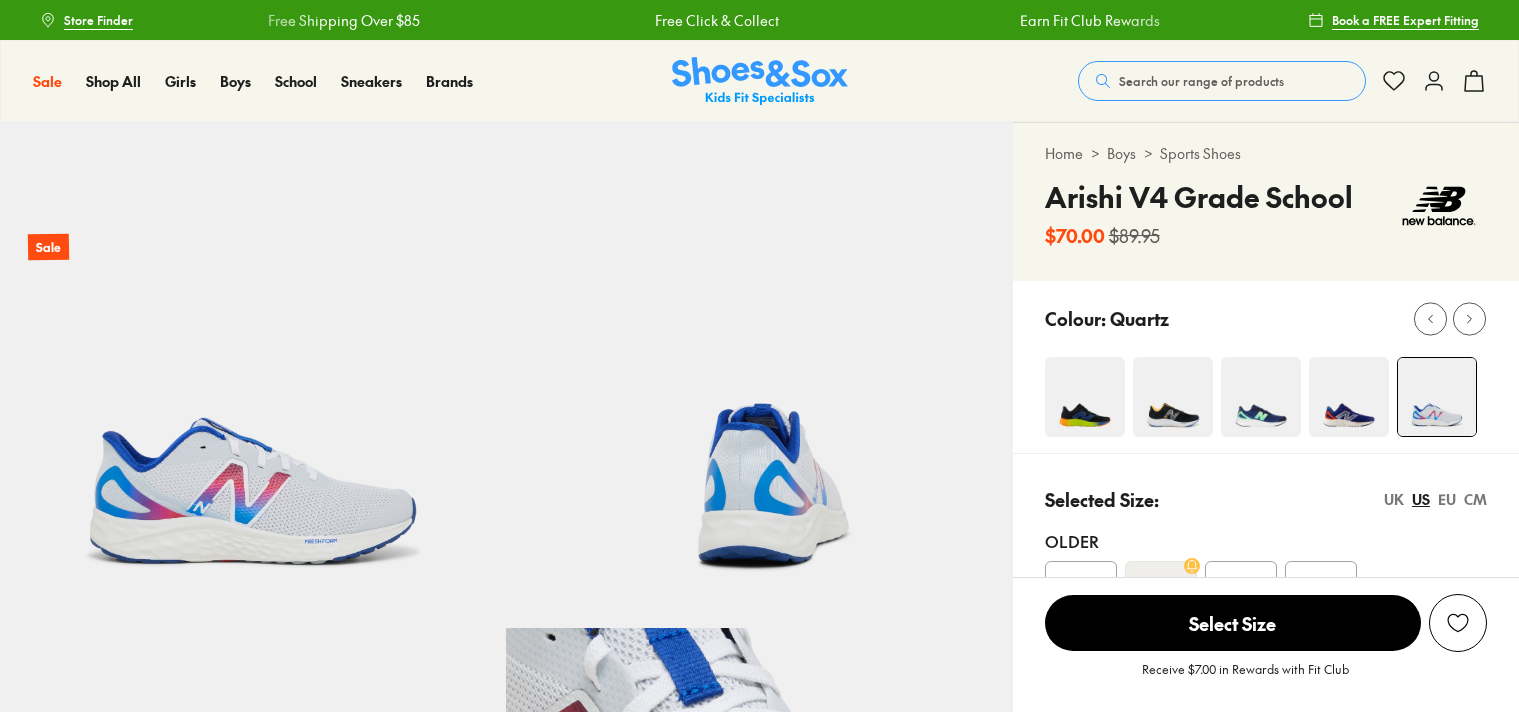 scroll, scrollTop: 0, scrollLeft: 0, axis: both 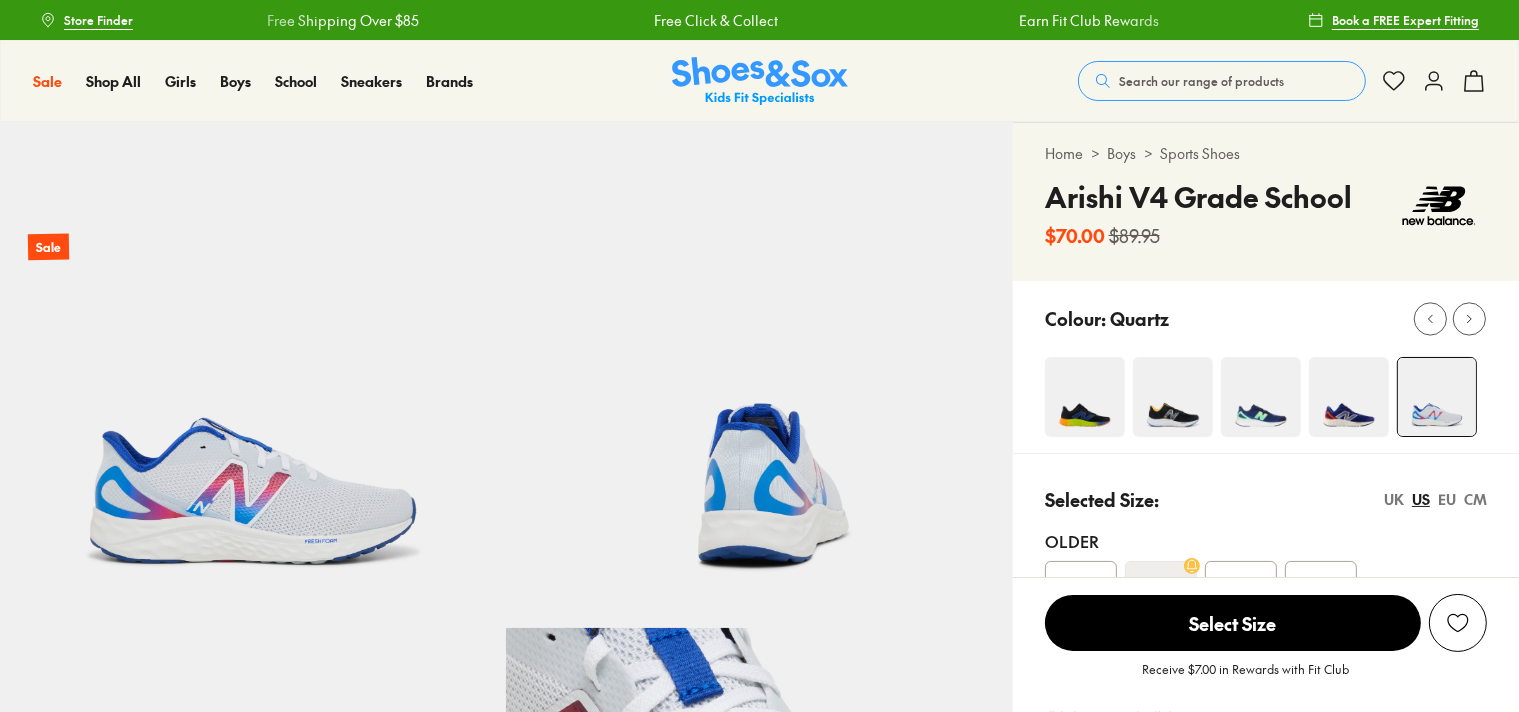 select on "*" 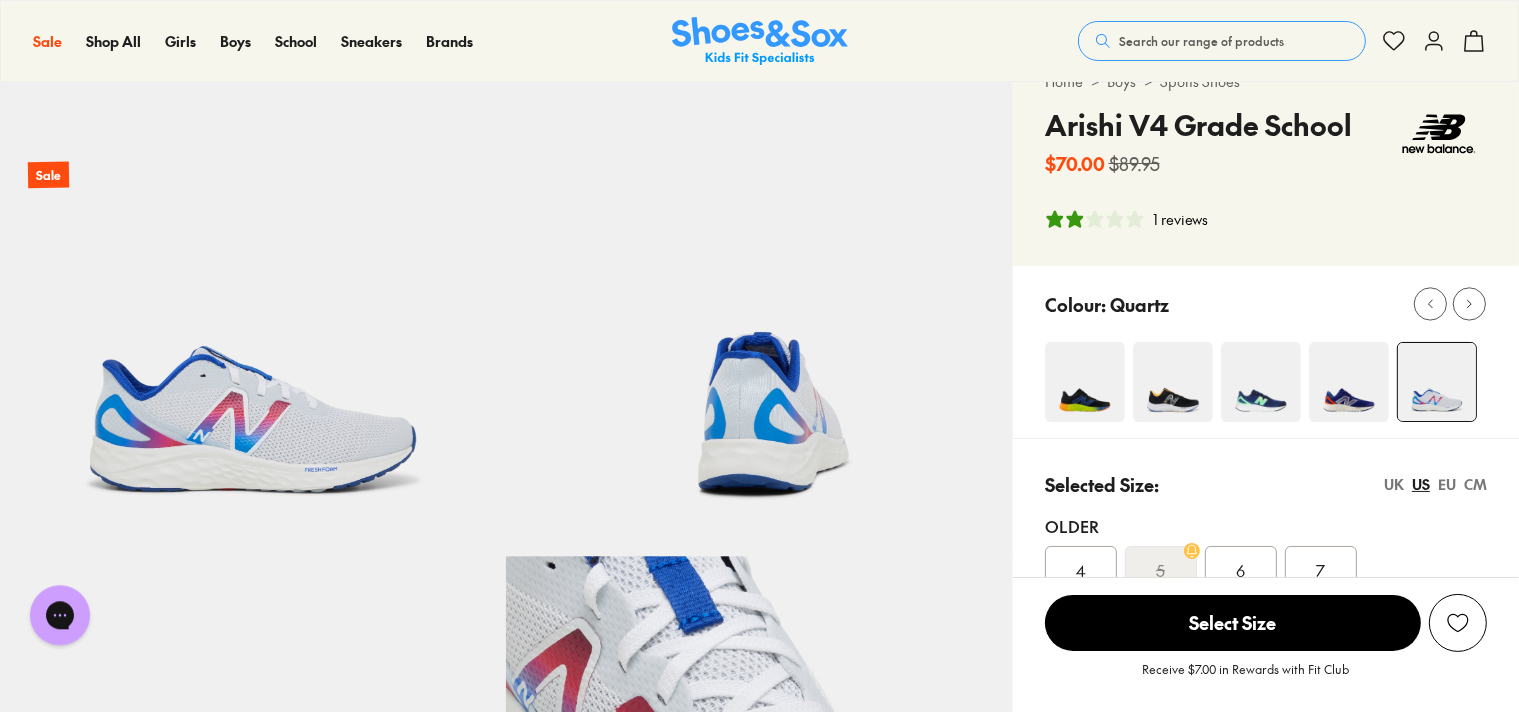 scroll, scrollTop: 105, scrollLeft: 0, axis: vertical 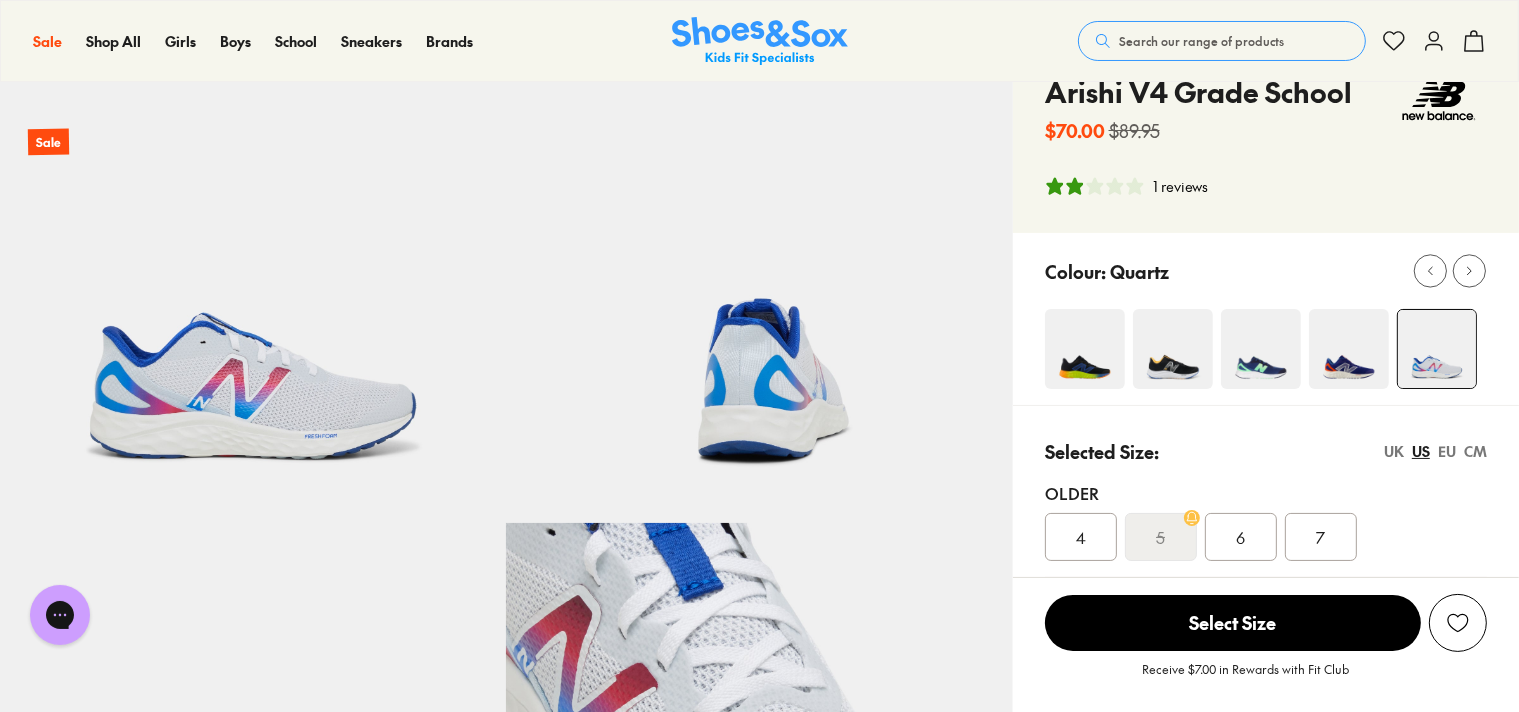 click at bounding box center [1085, 349] 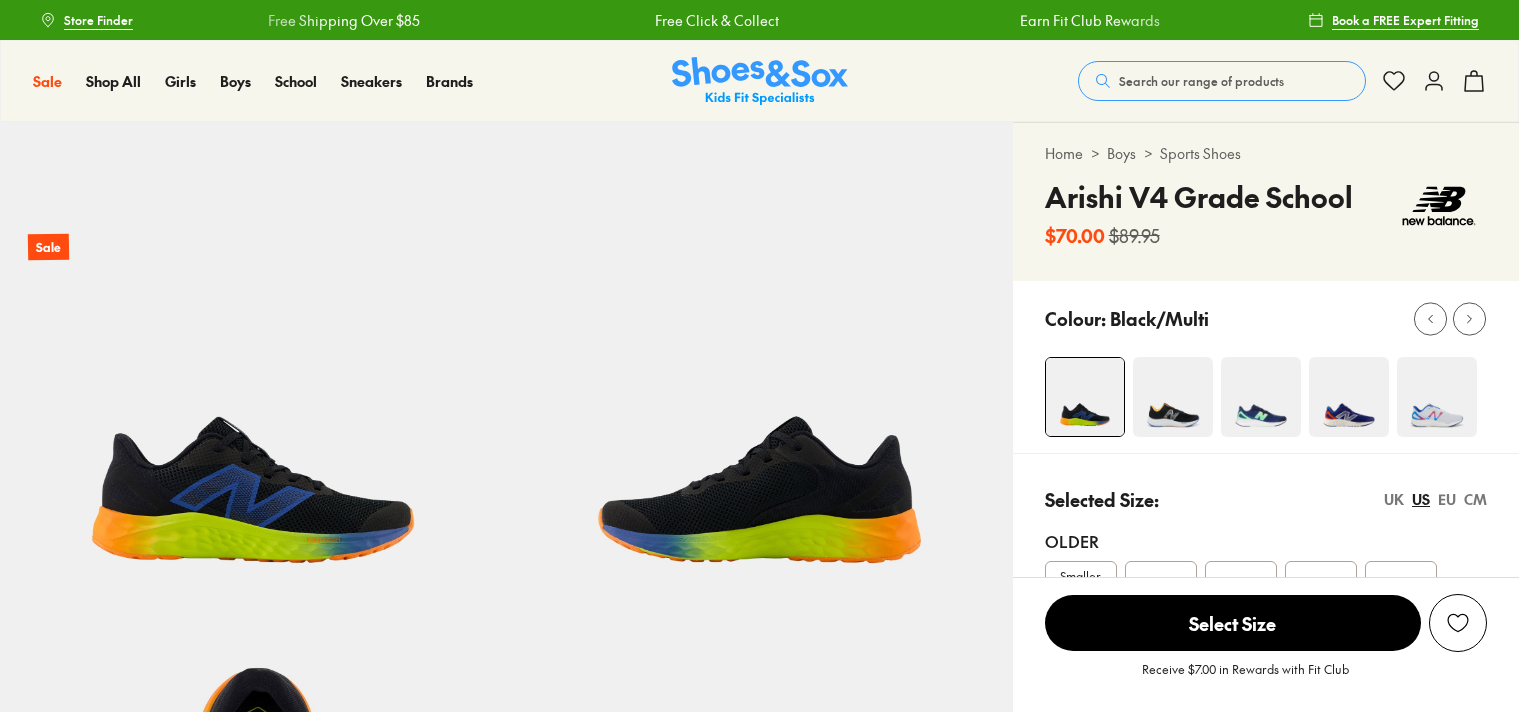 scroll, scrollTop: 0, scrollLeft: 0, axis: both 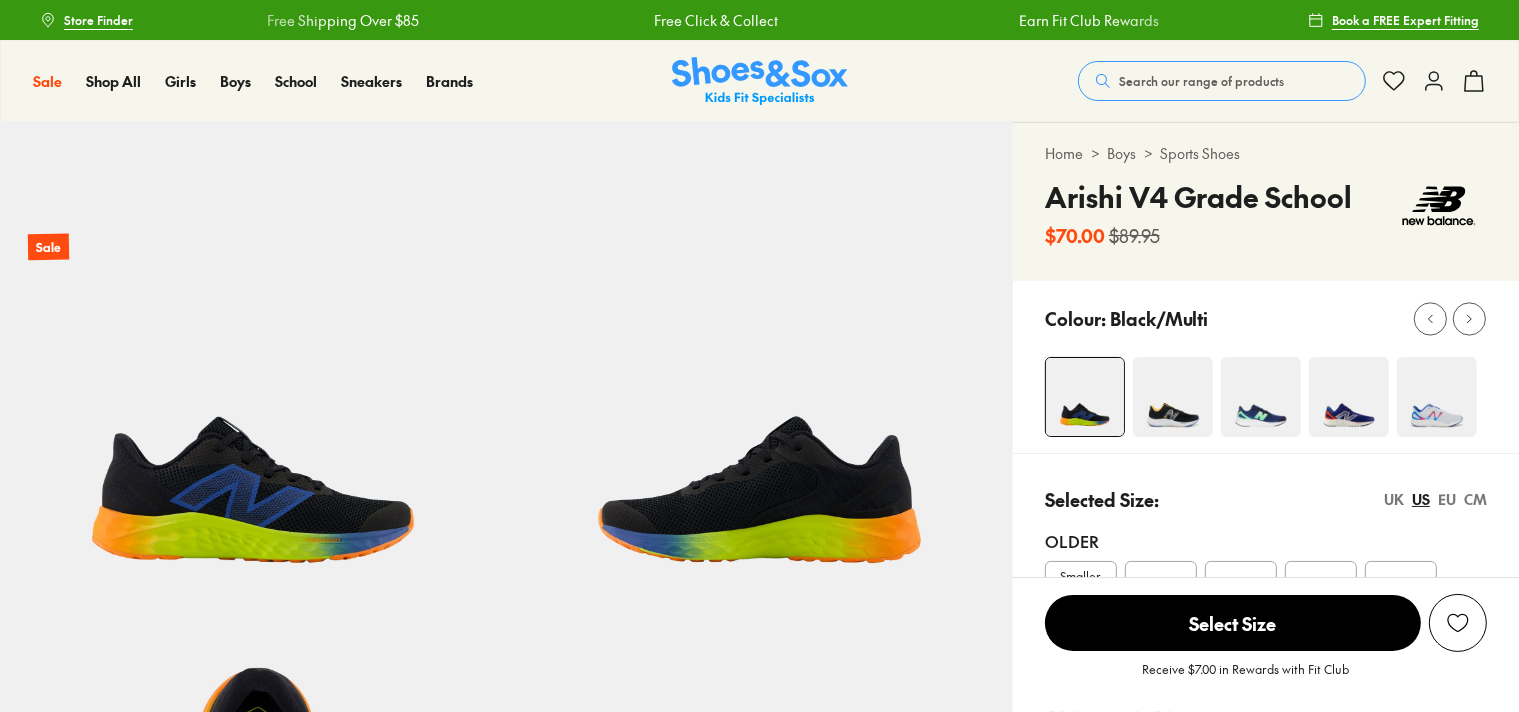 select on "*" 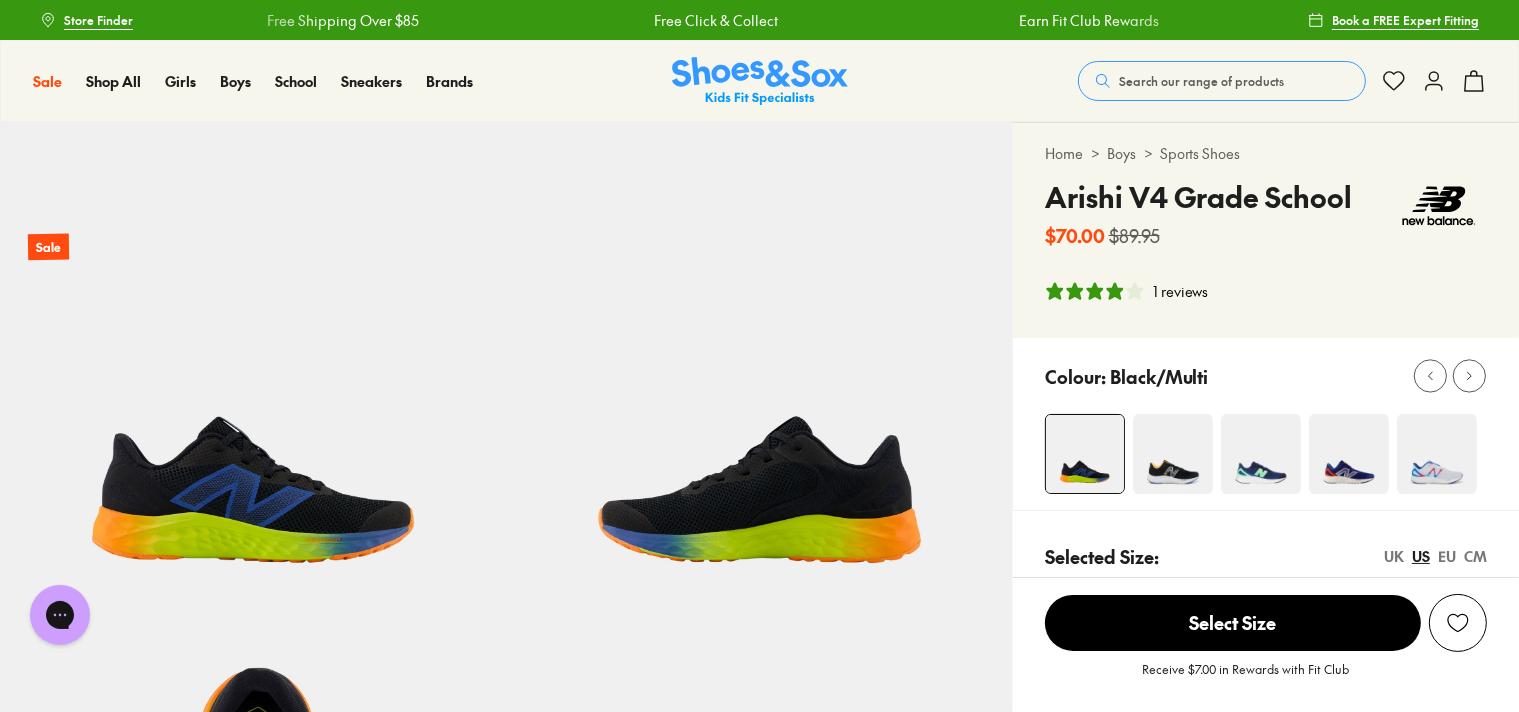 scroll, scrollTop: 0, scrollLeft: 0, axis: both 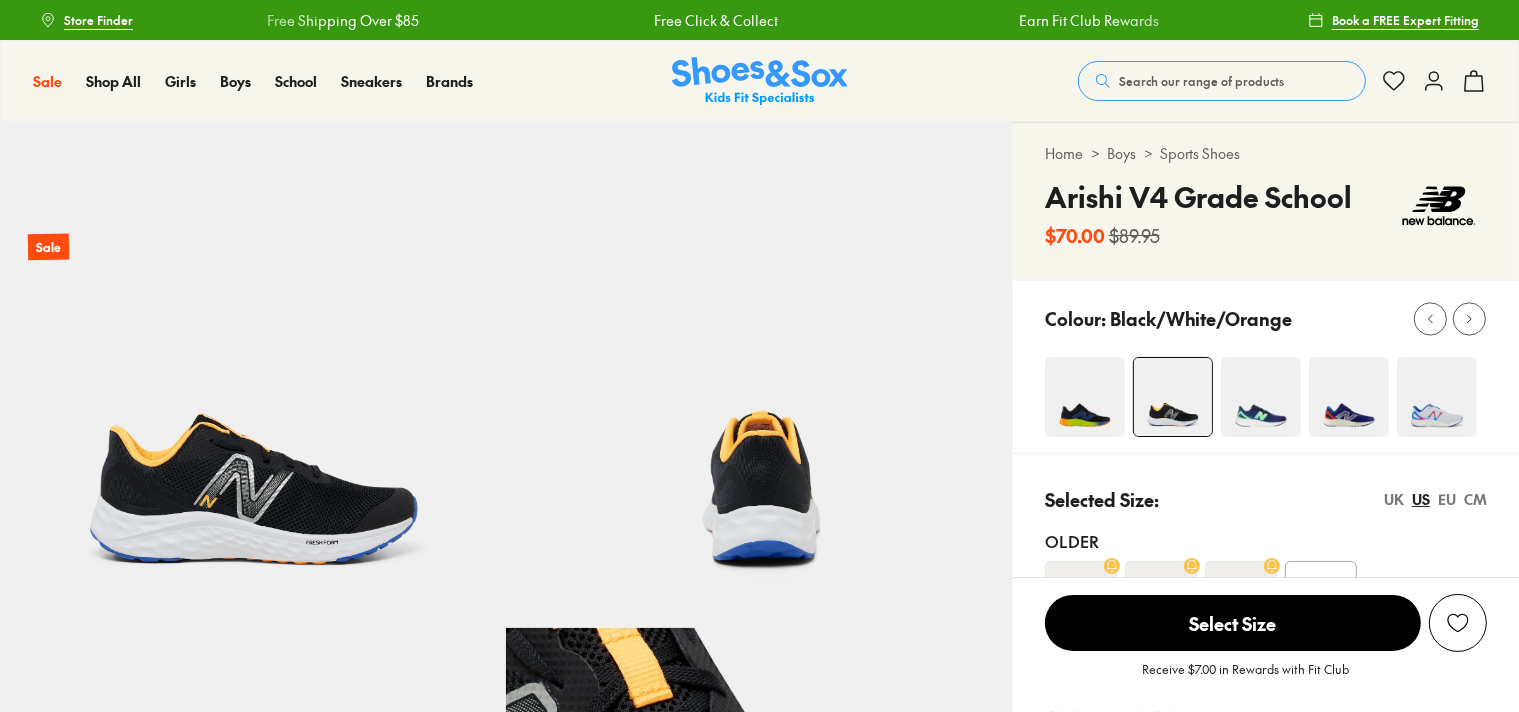 select on "*" 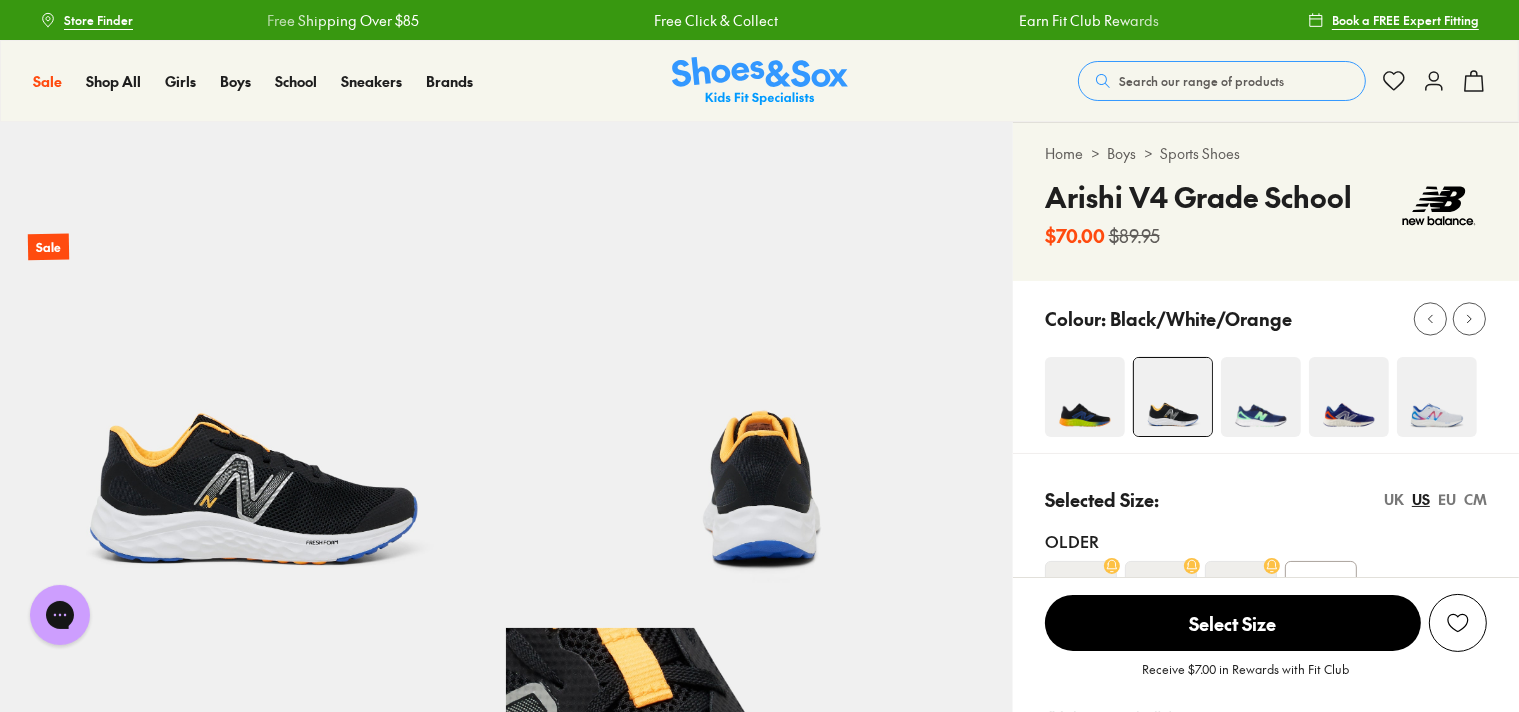 scroll, scrollTop: 0, scrollLeft: 0, axis: both 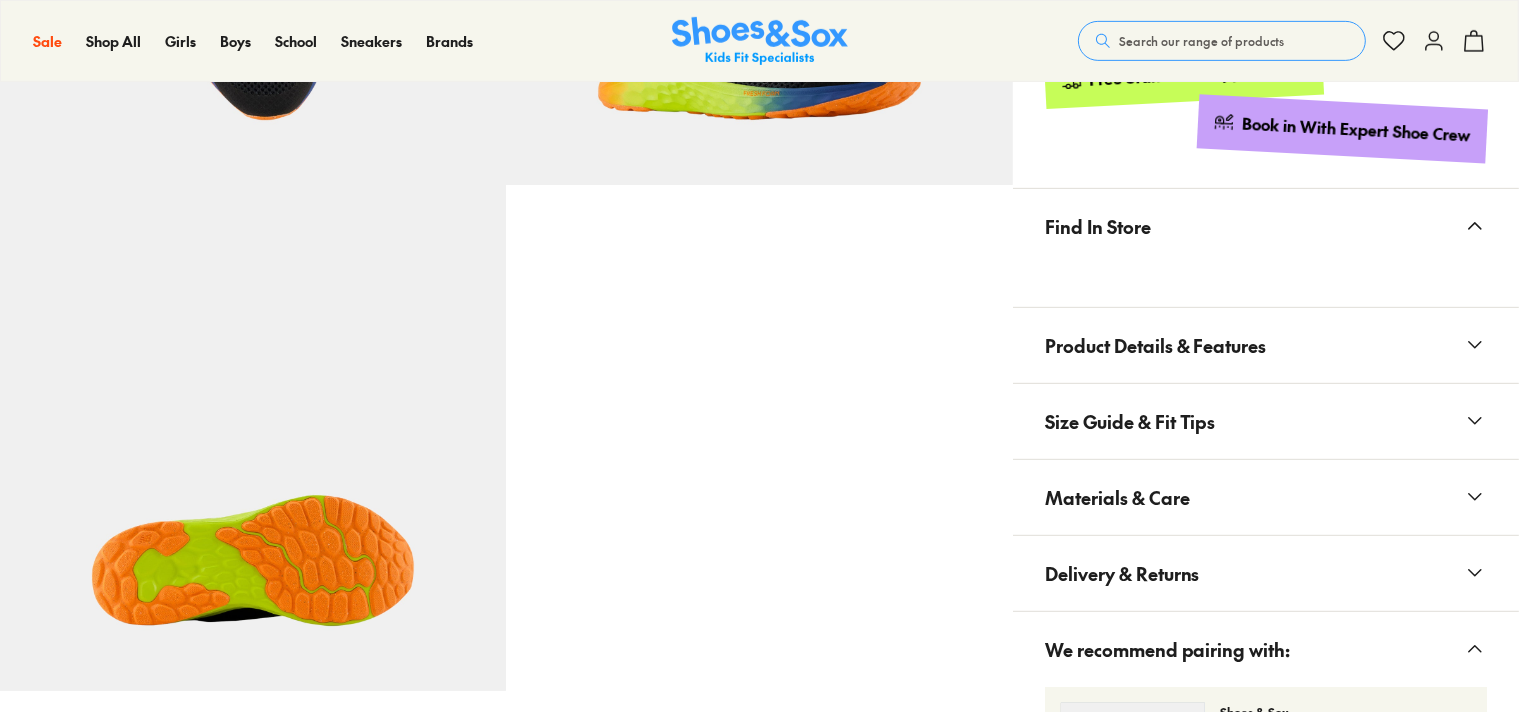 select on "*" 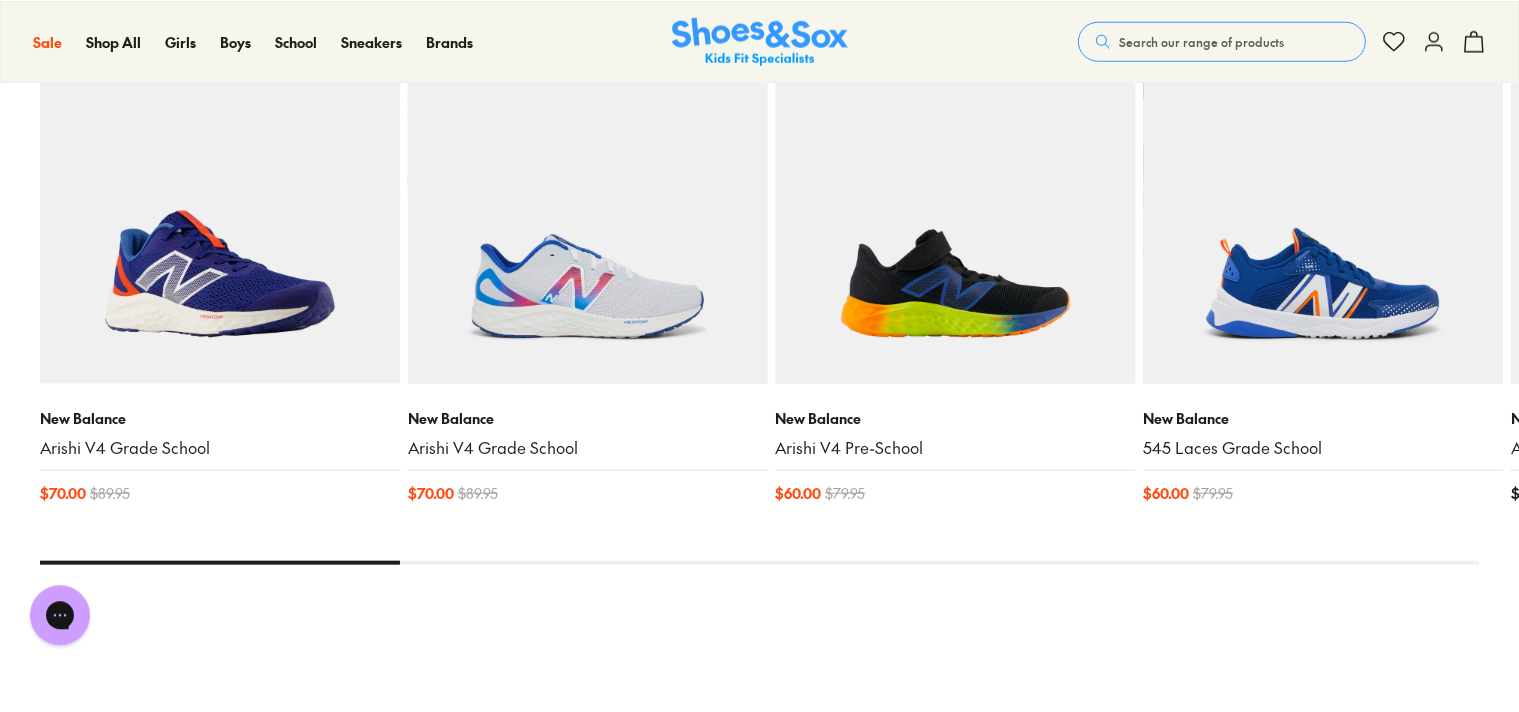 scroll, scrollTop: 1795, scrollLeft: 0, axis: vertical 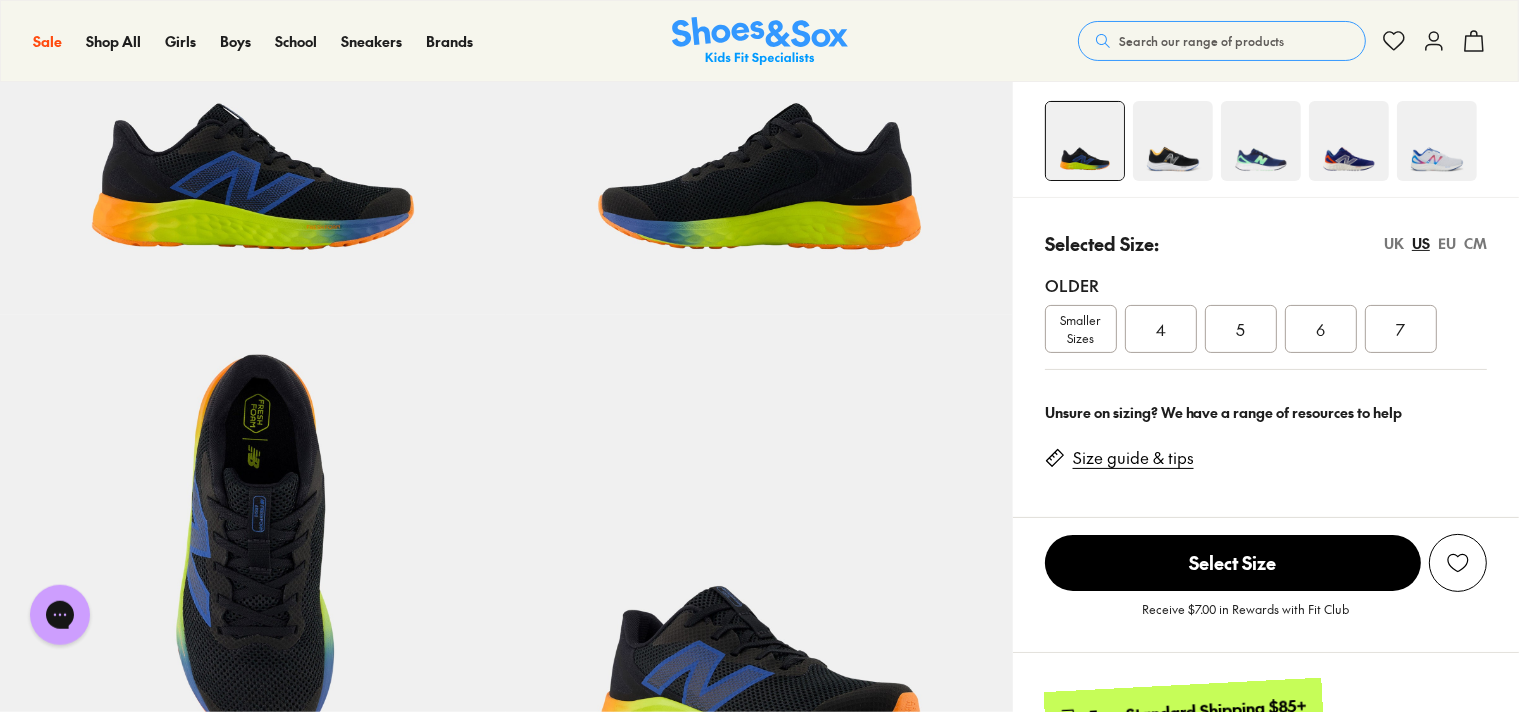 click at bounding box center (1173, 141) 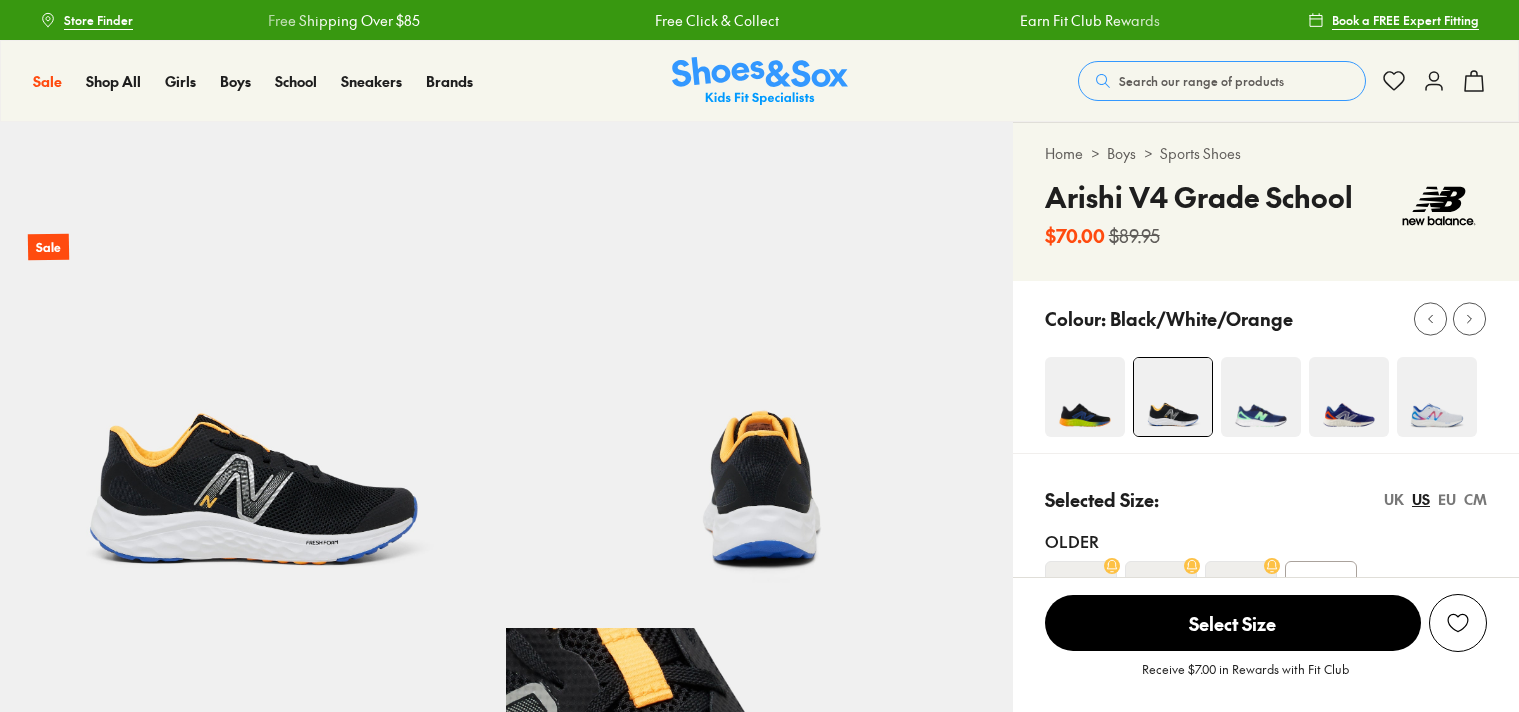 scroll, scrollTop: 0, scrollLeft: 0, axis: both 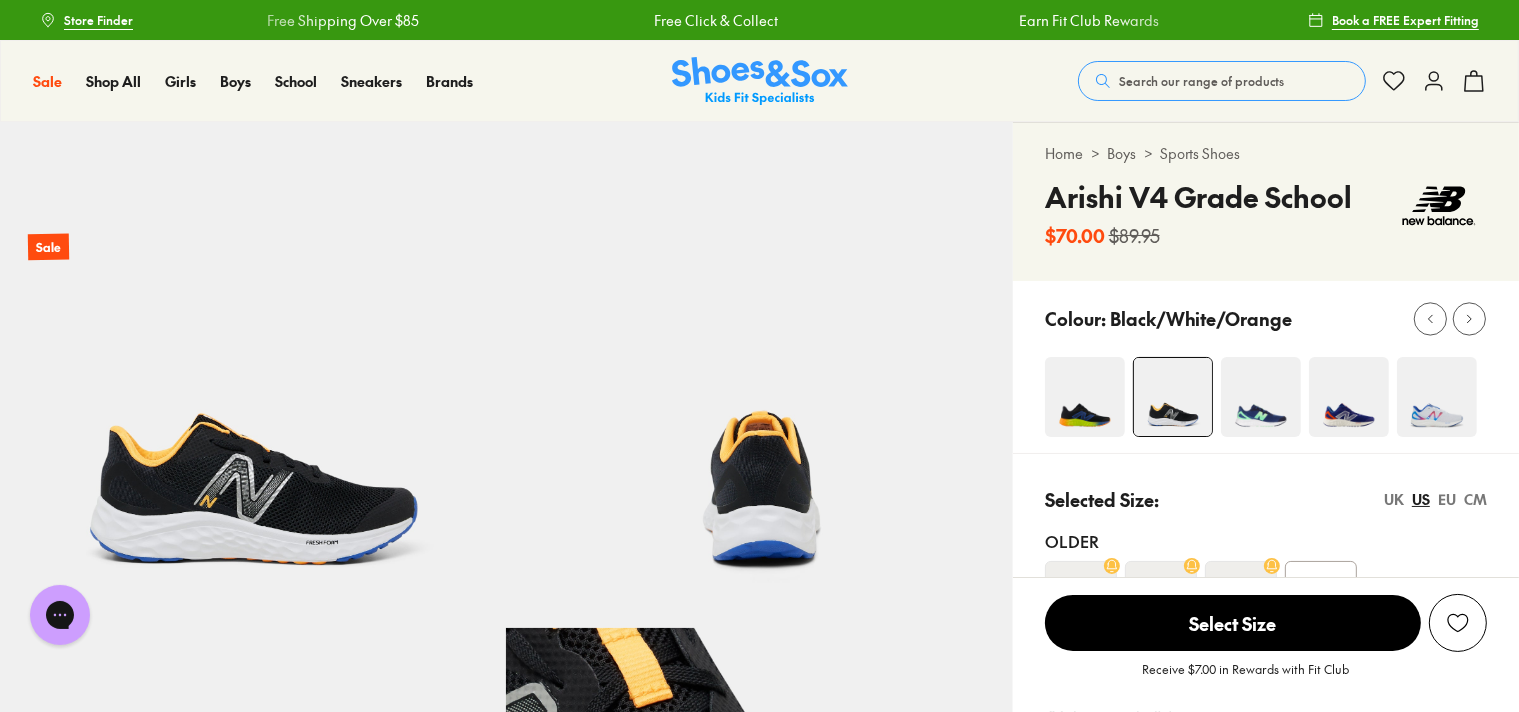 select on "*" 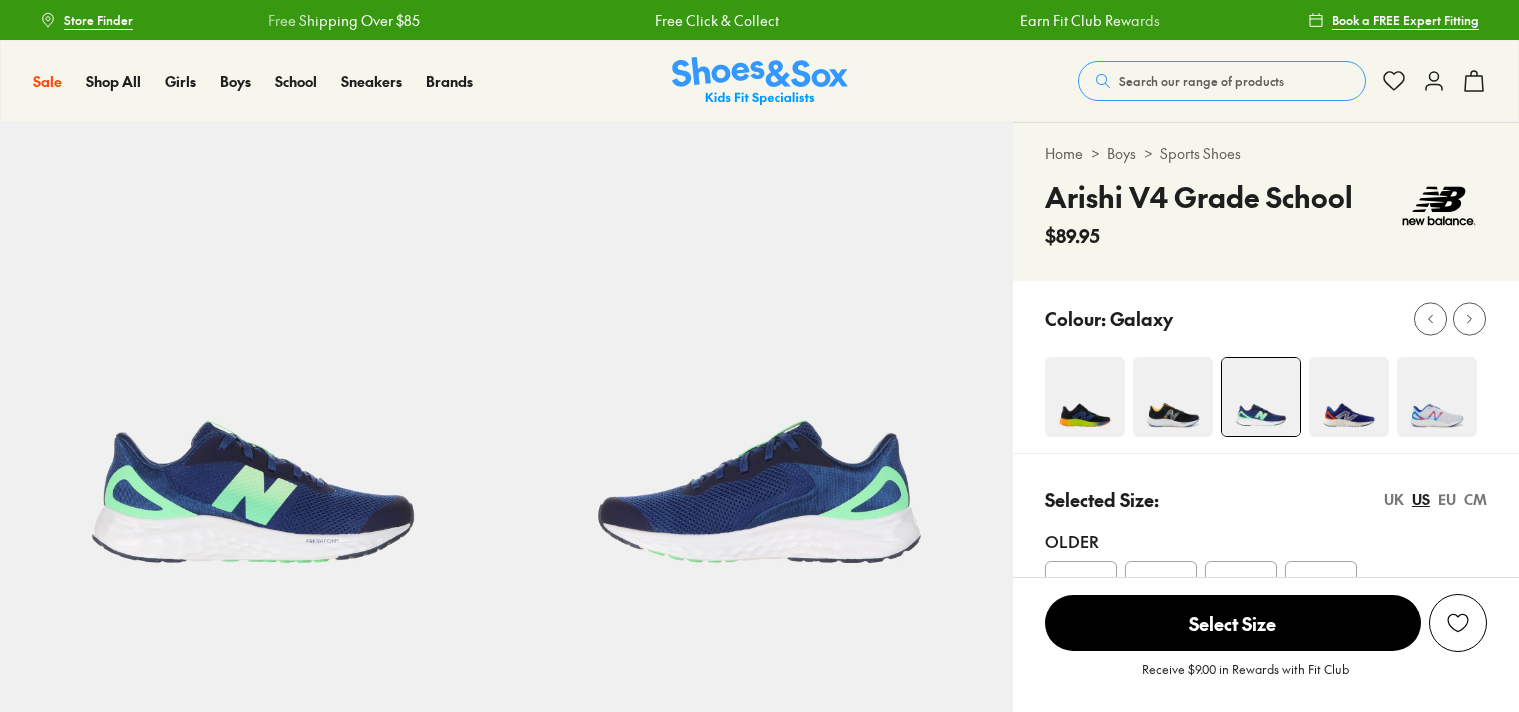 scroll, scrollTop: 0, scrollLeft: 0, axis: both 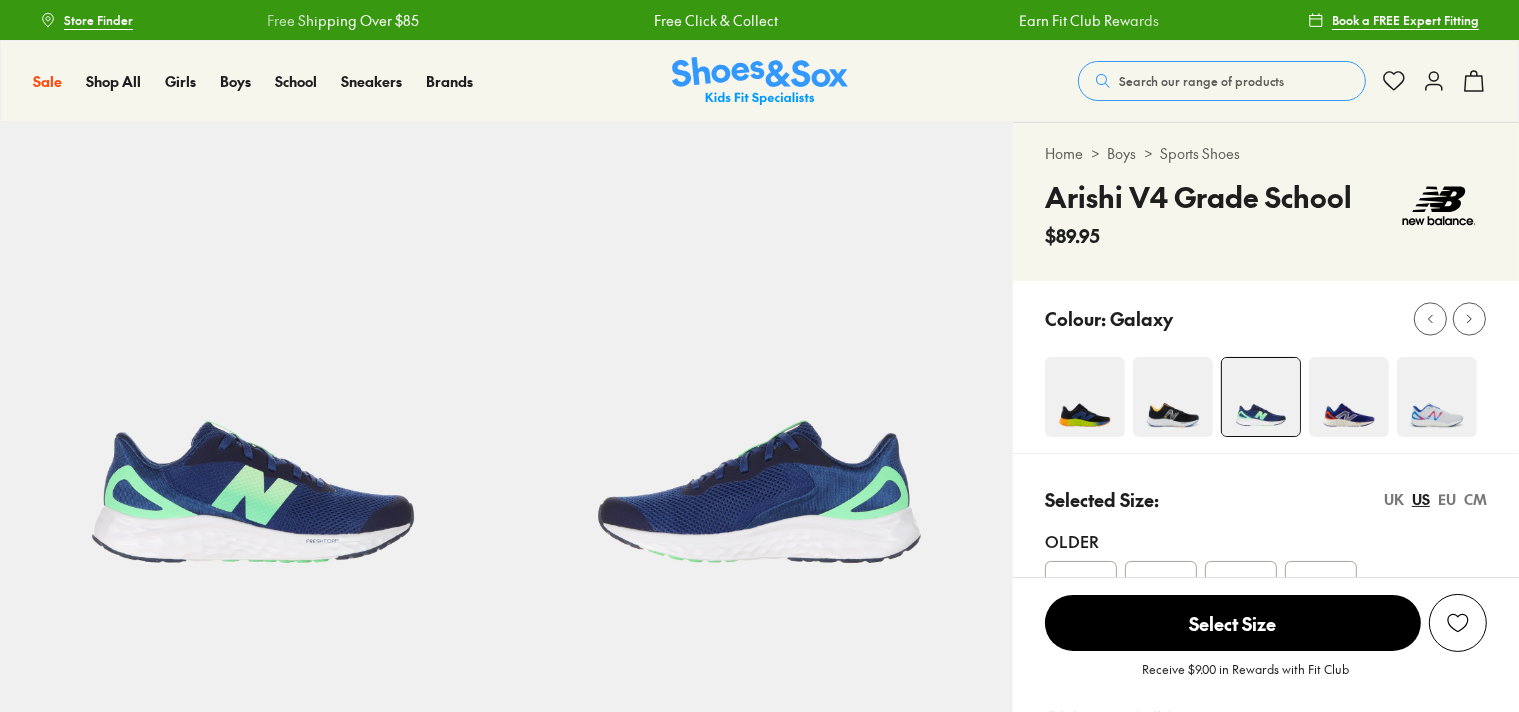 select on "*" 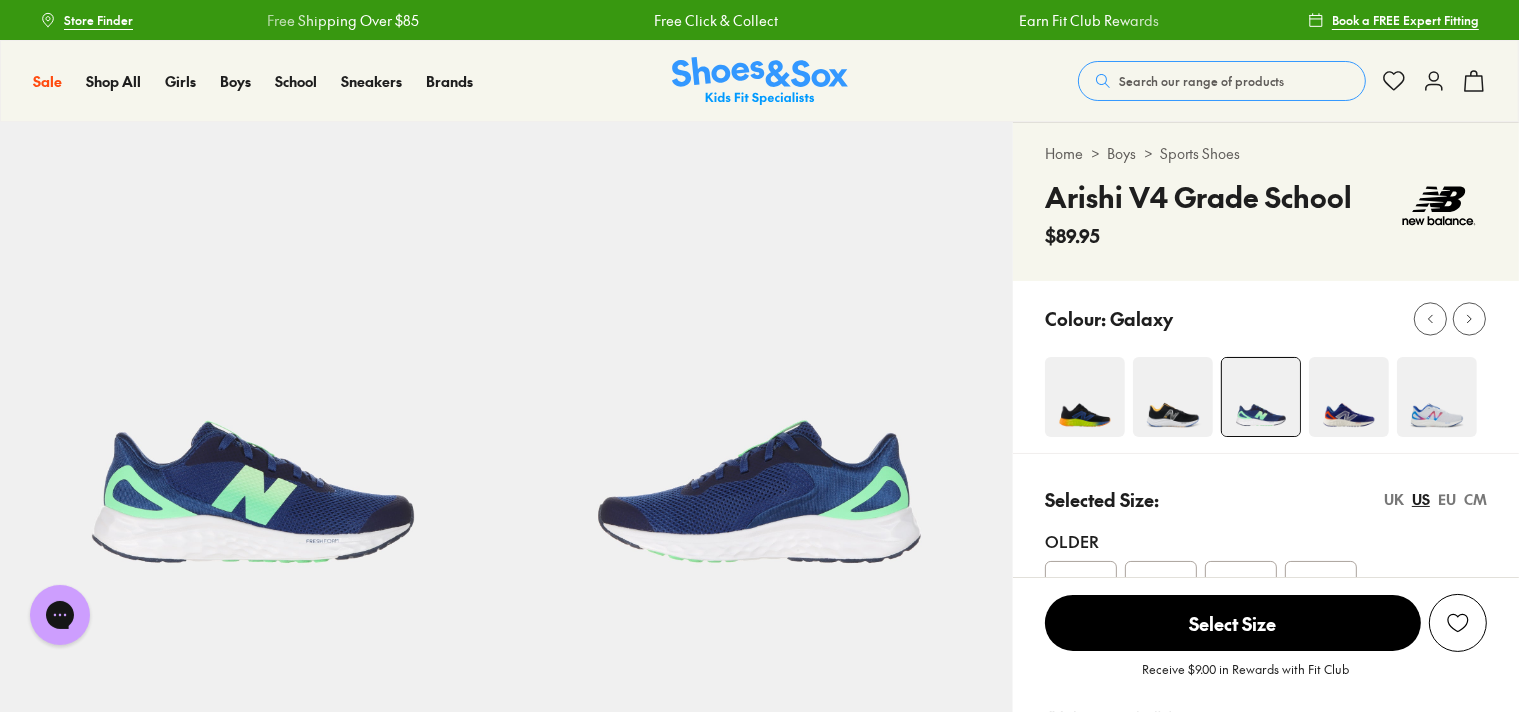 scroll, scrollTop: 0, scrollLeft: 0, axis: both 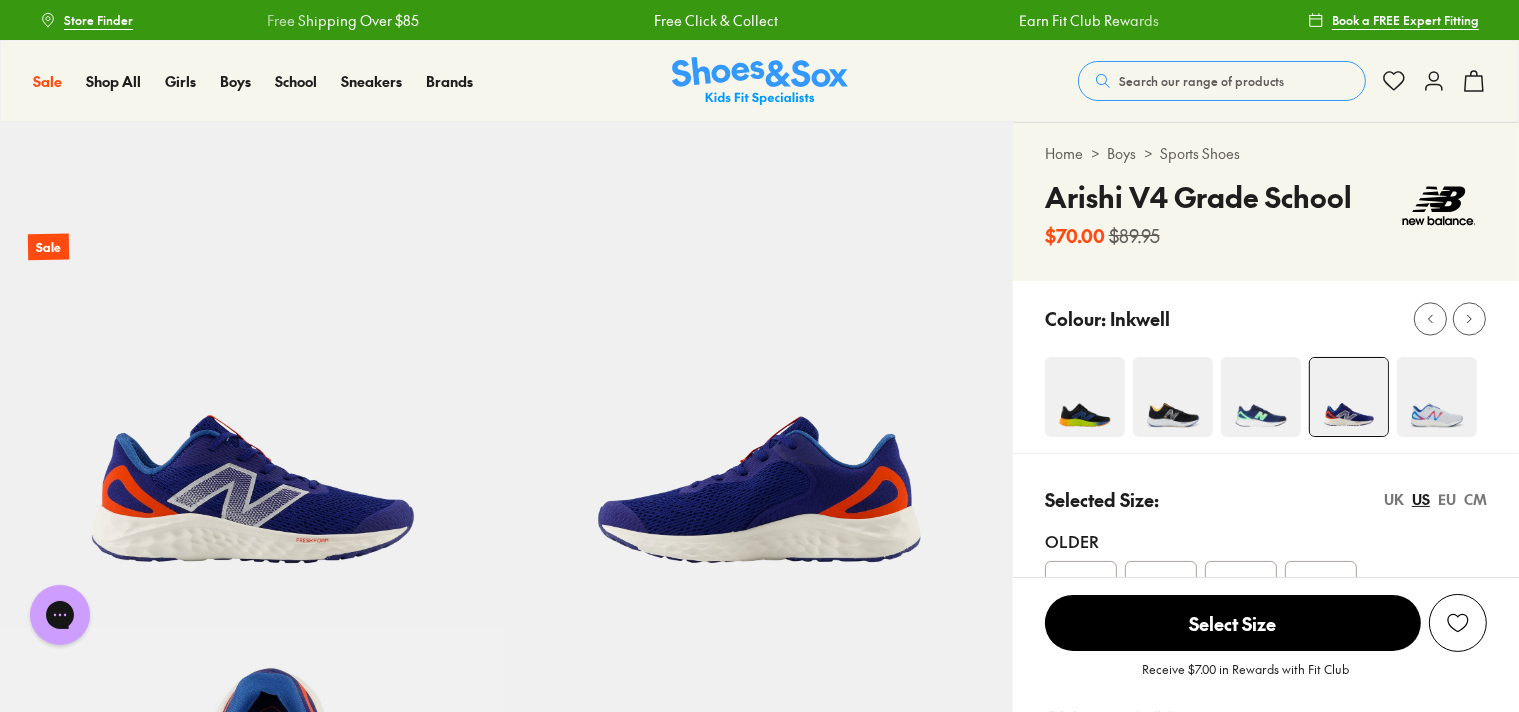 select on "*" 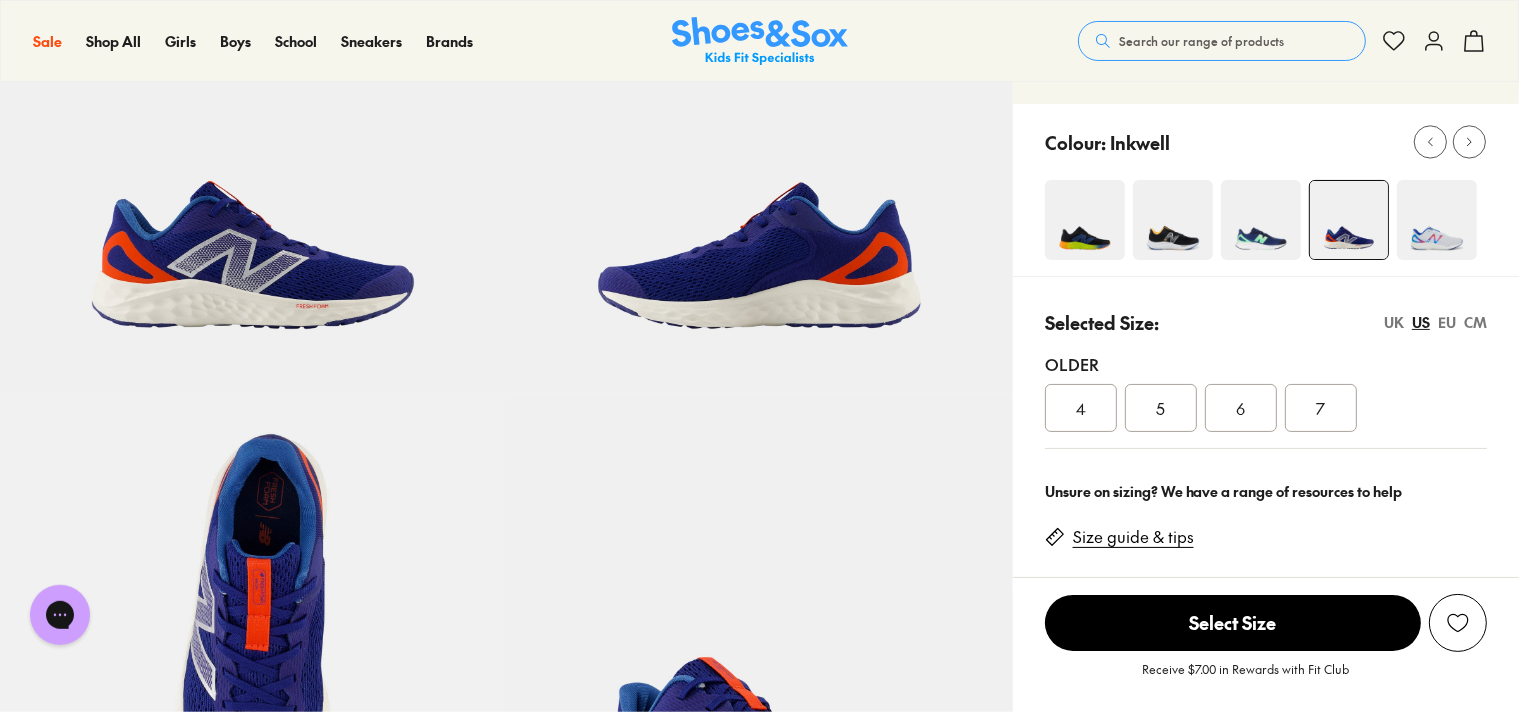scroll, scrollTop: 0, scrollLeft: 0, axis: both 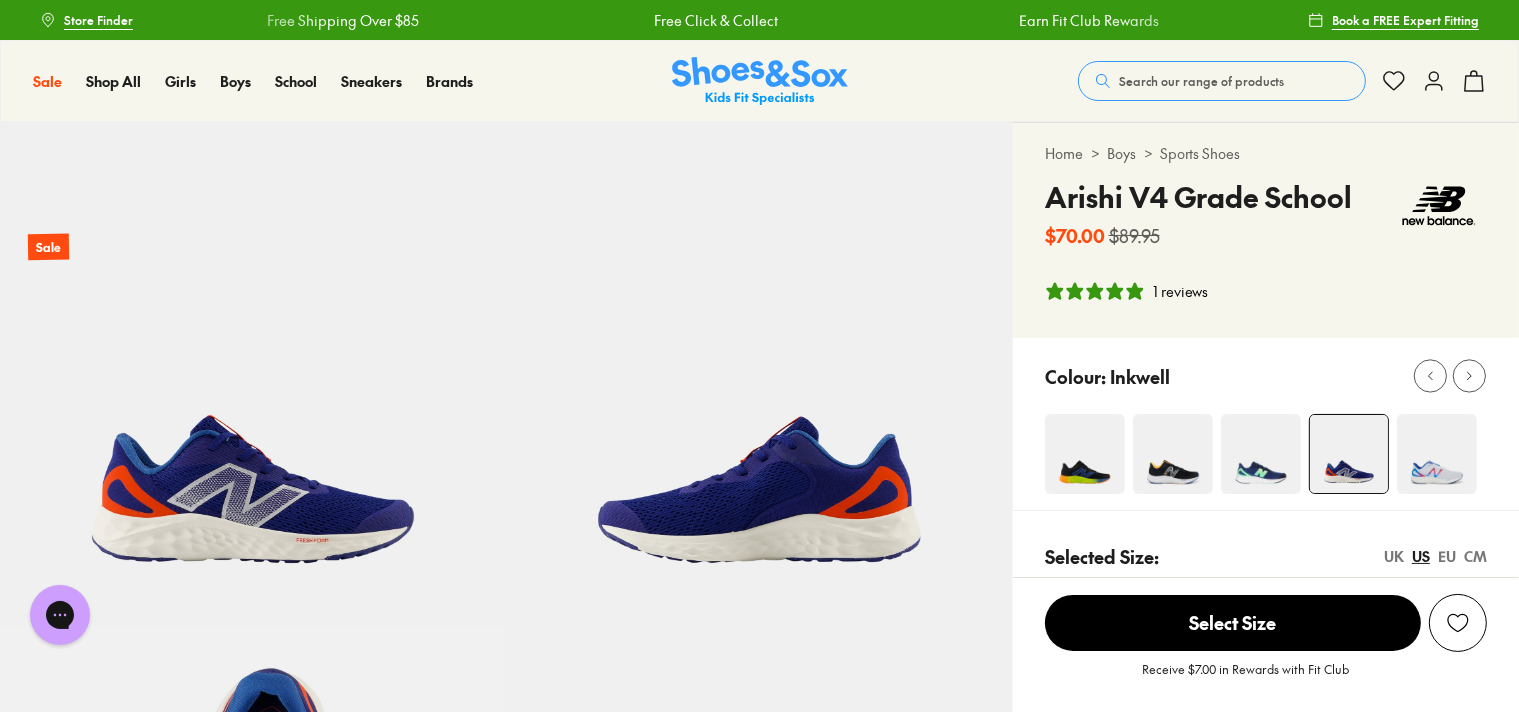 click at bounding box center (1437, 454) 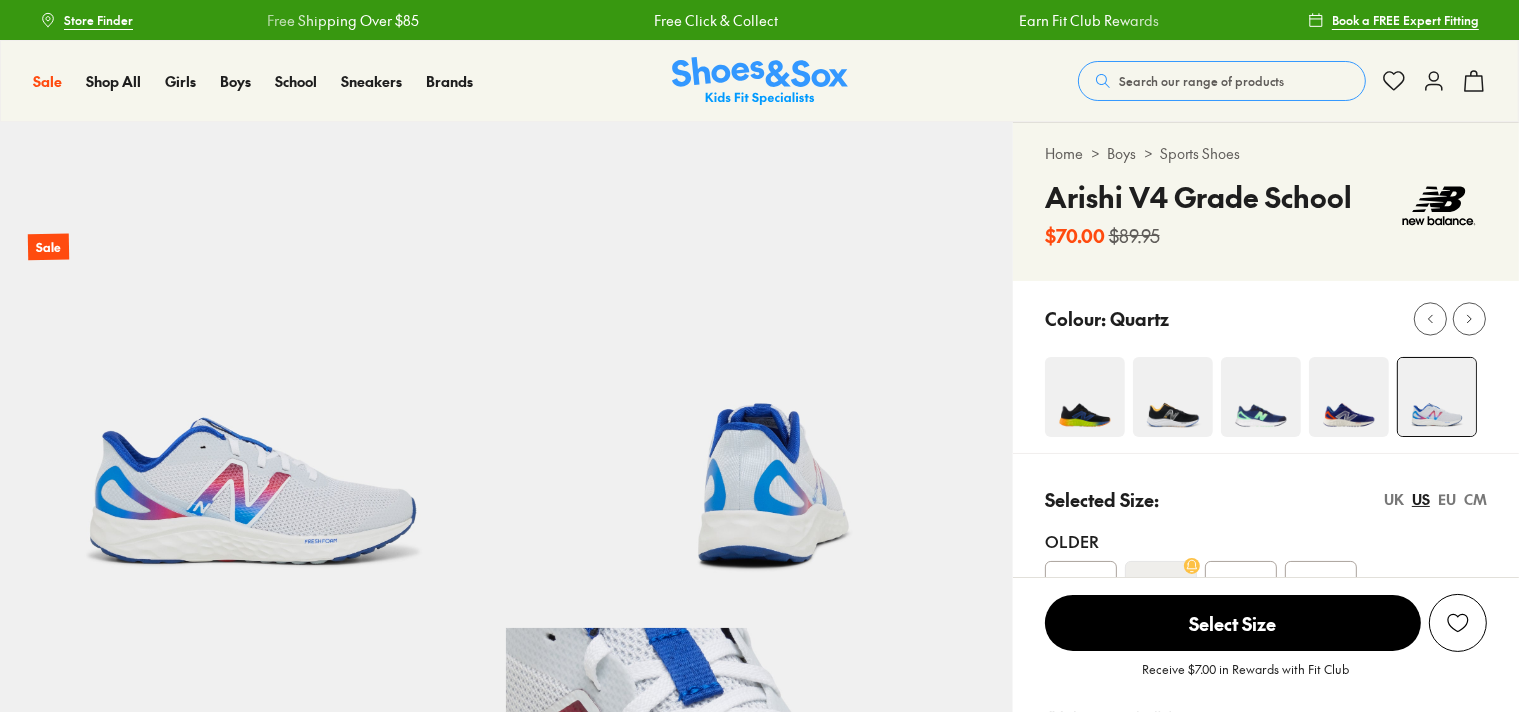scroll, scrollTop: 0, scrollLeft: 0, axis: both 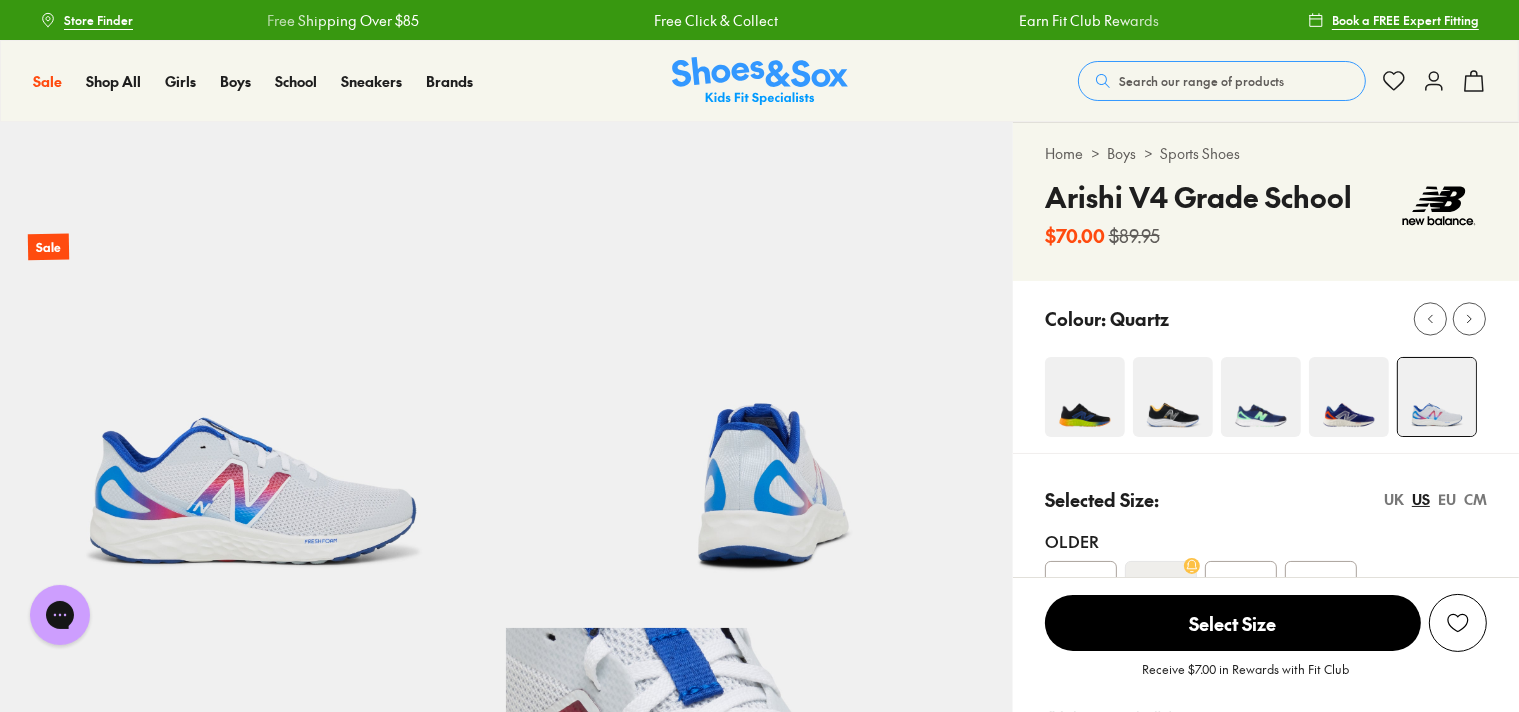 select on "*" 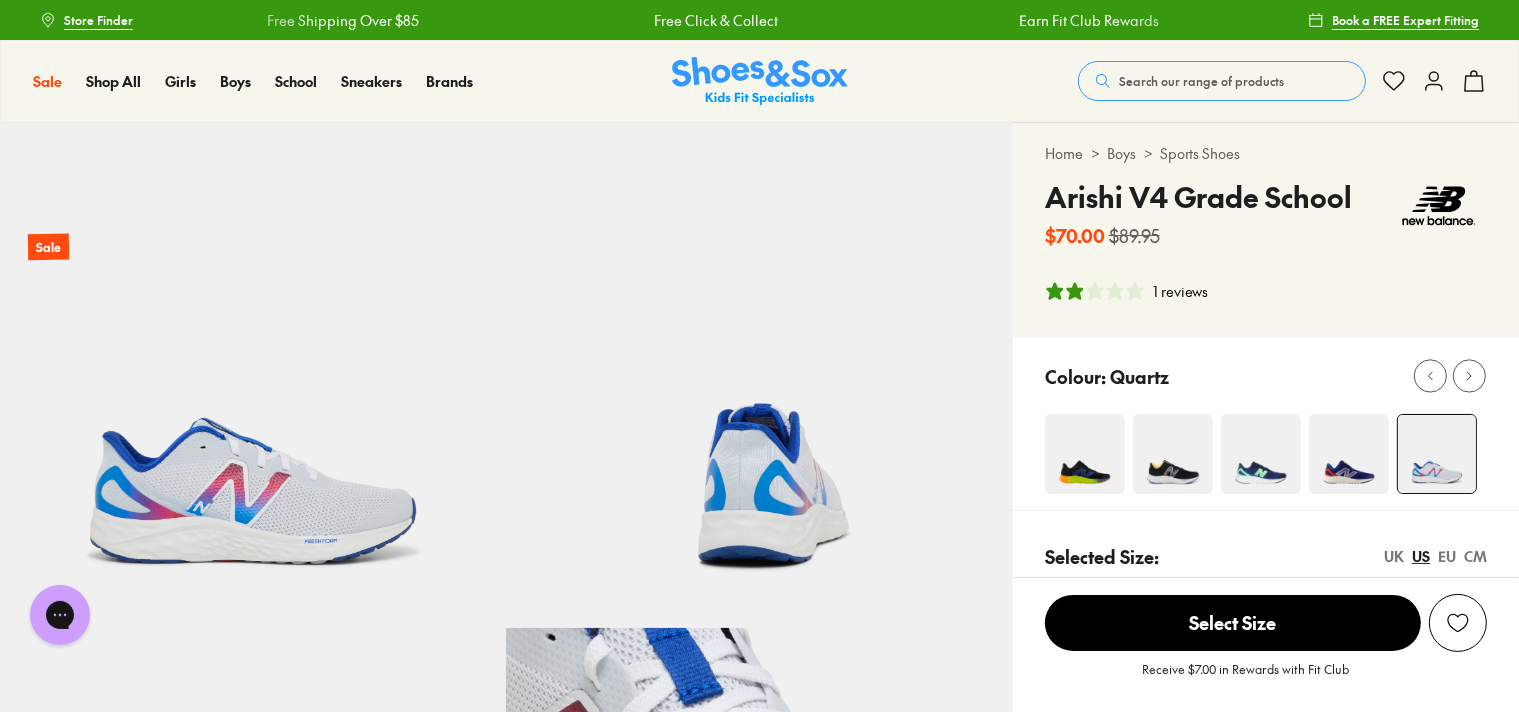 scroll, scrollTop: 0, scrollLeft: 0, axis: both 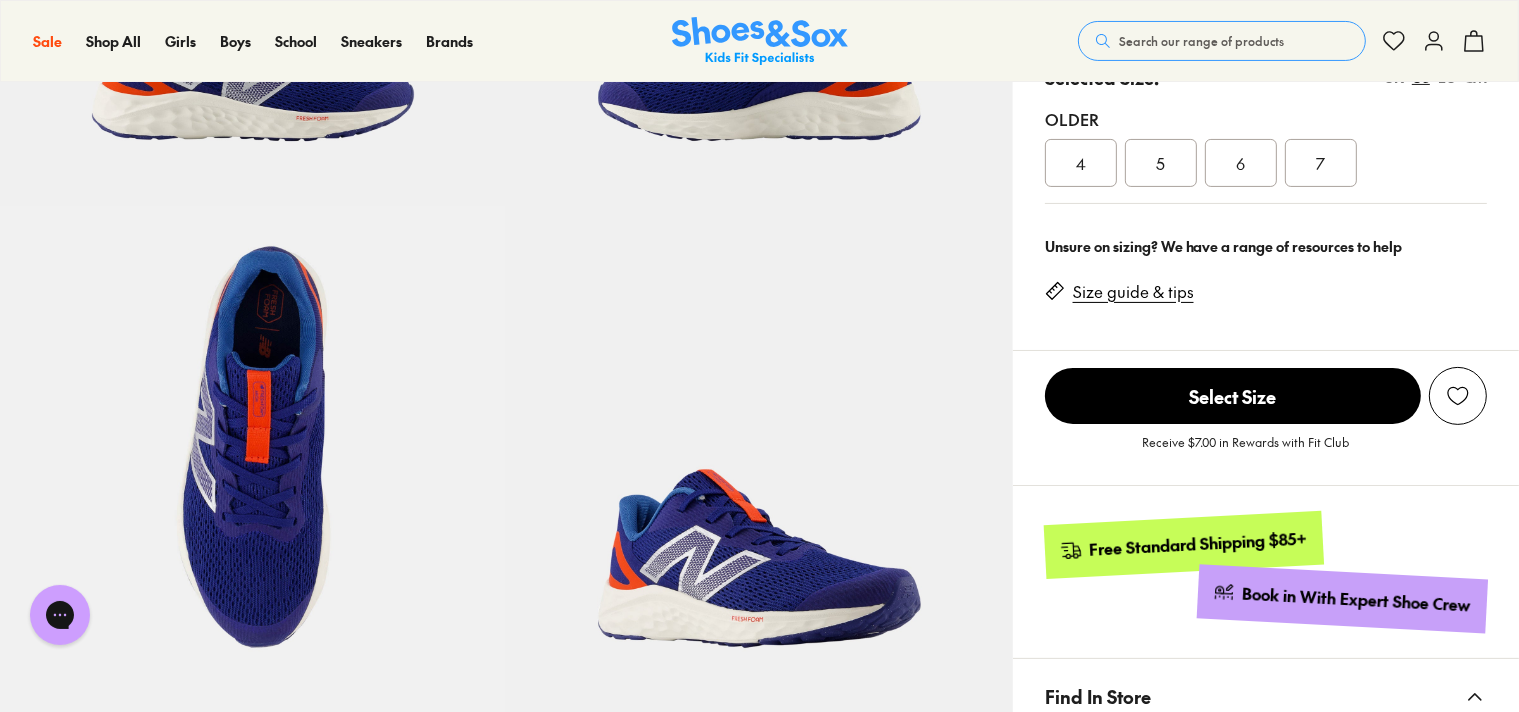select on "*" 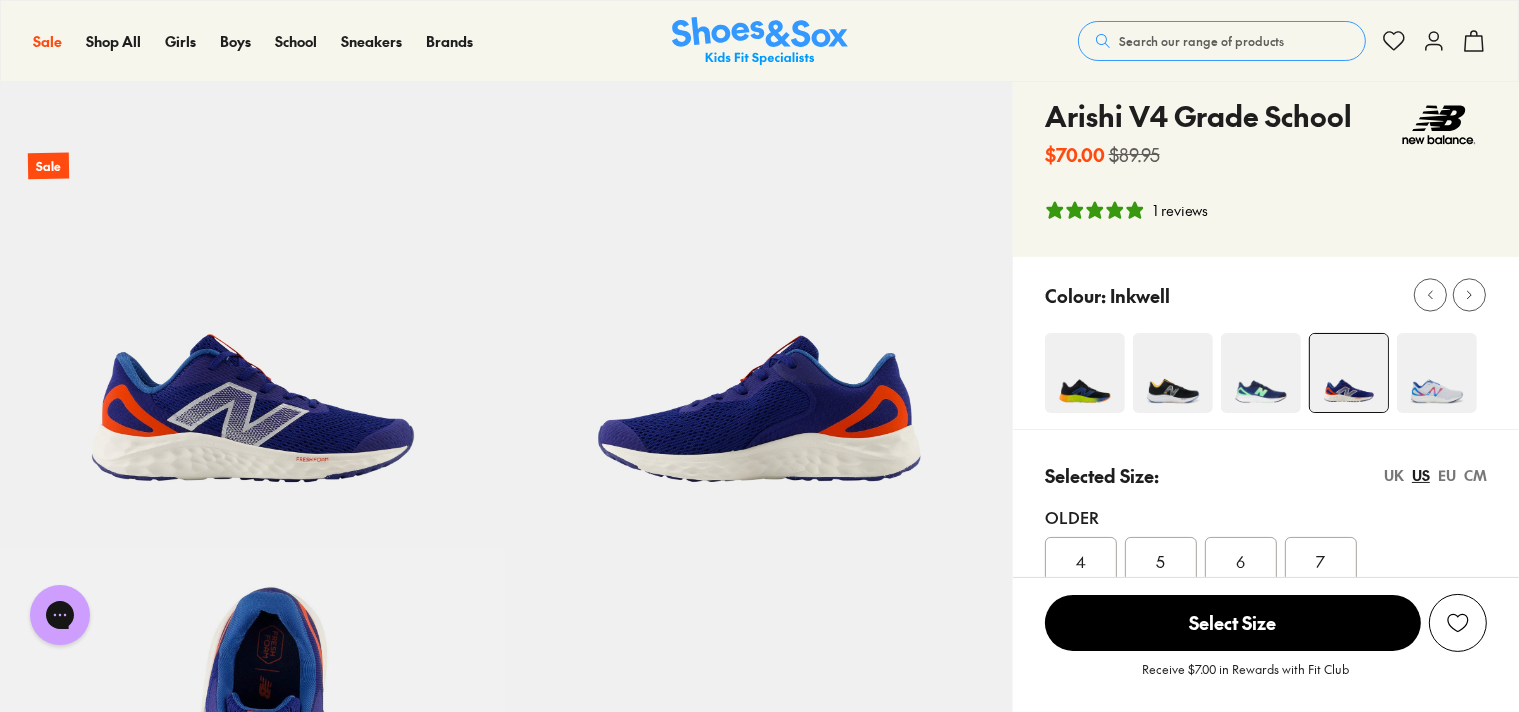 scroll, scrollTop: 0, scrollLeft: 0, axis: both 